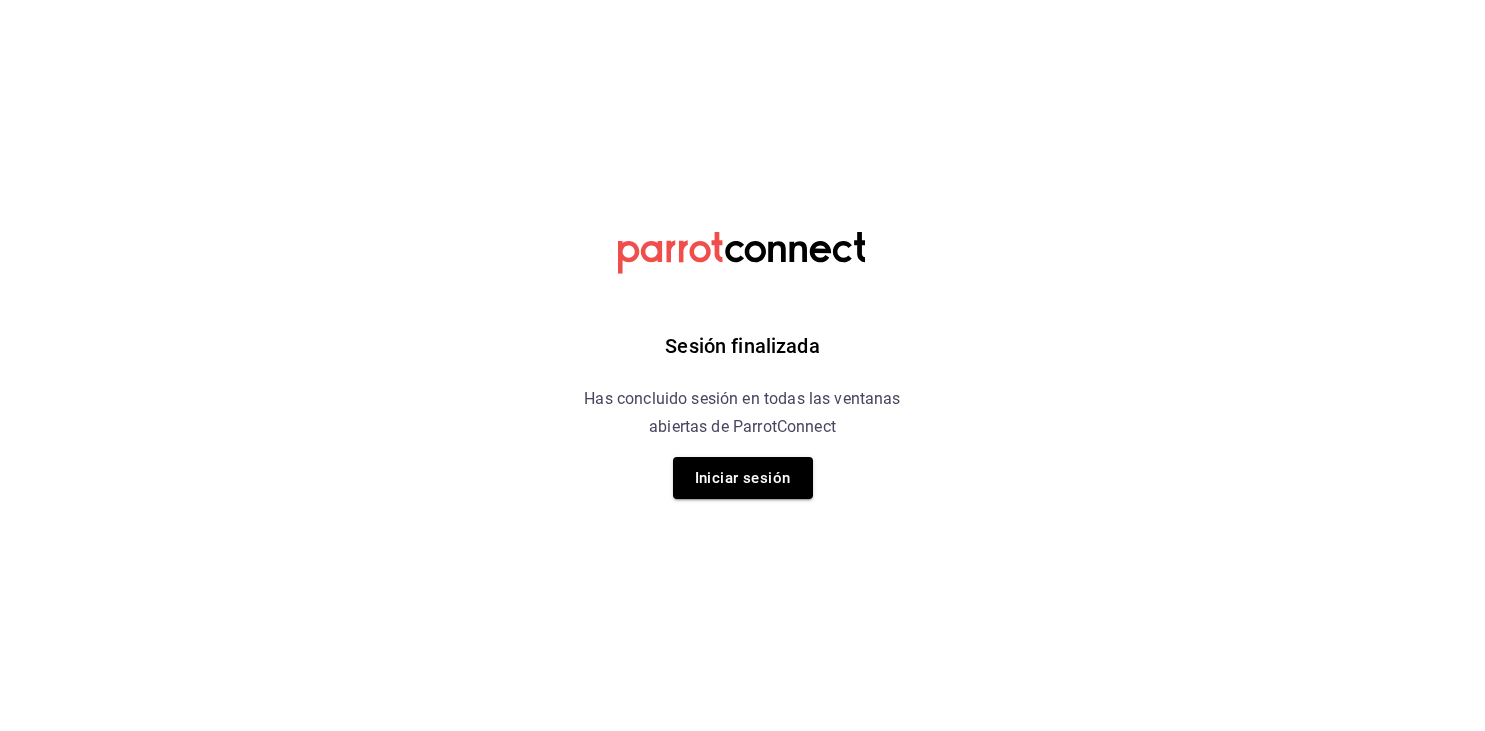 scroll, scrollTop: 0, scrollLeft: 0, axis: both 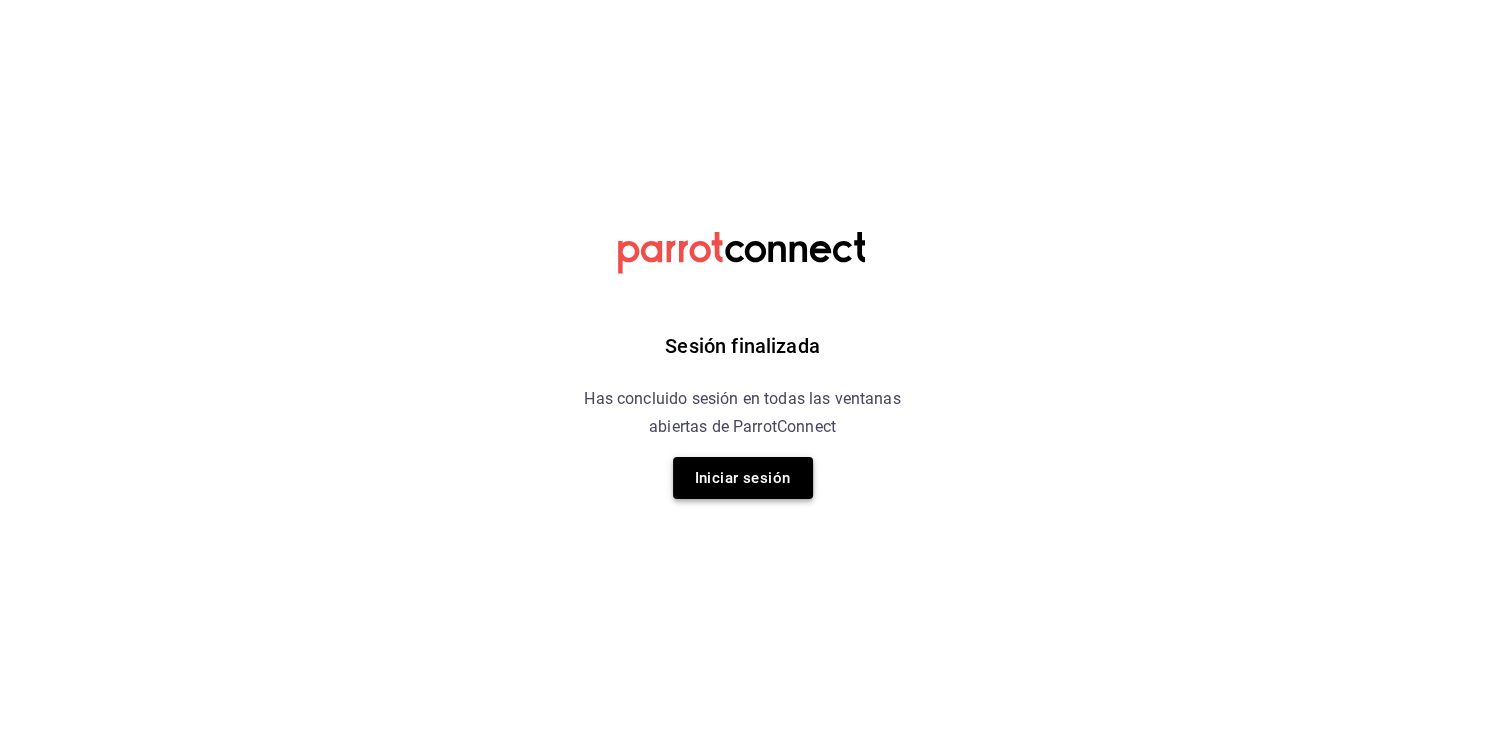 click on "Iniciar sesión" at bounding box center [743, 478] 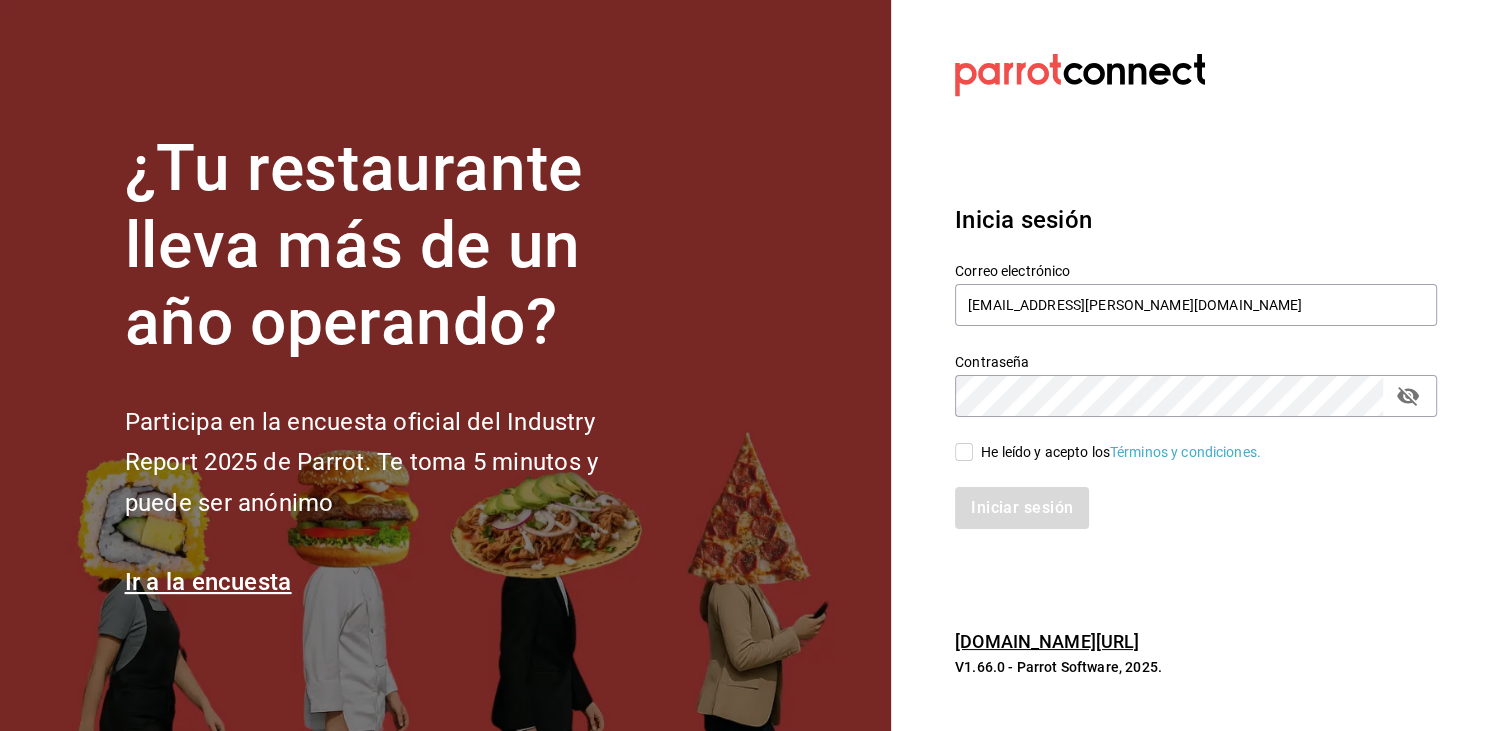 click on "He leído y acepto los  Términos y condiciones." at bounding box center [964, 452] 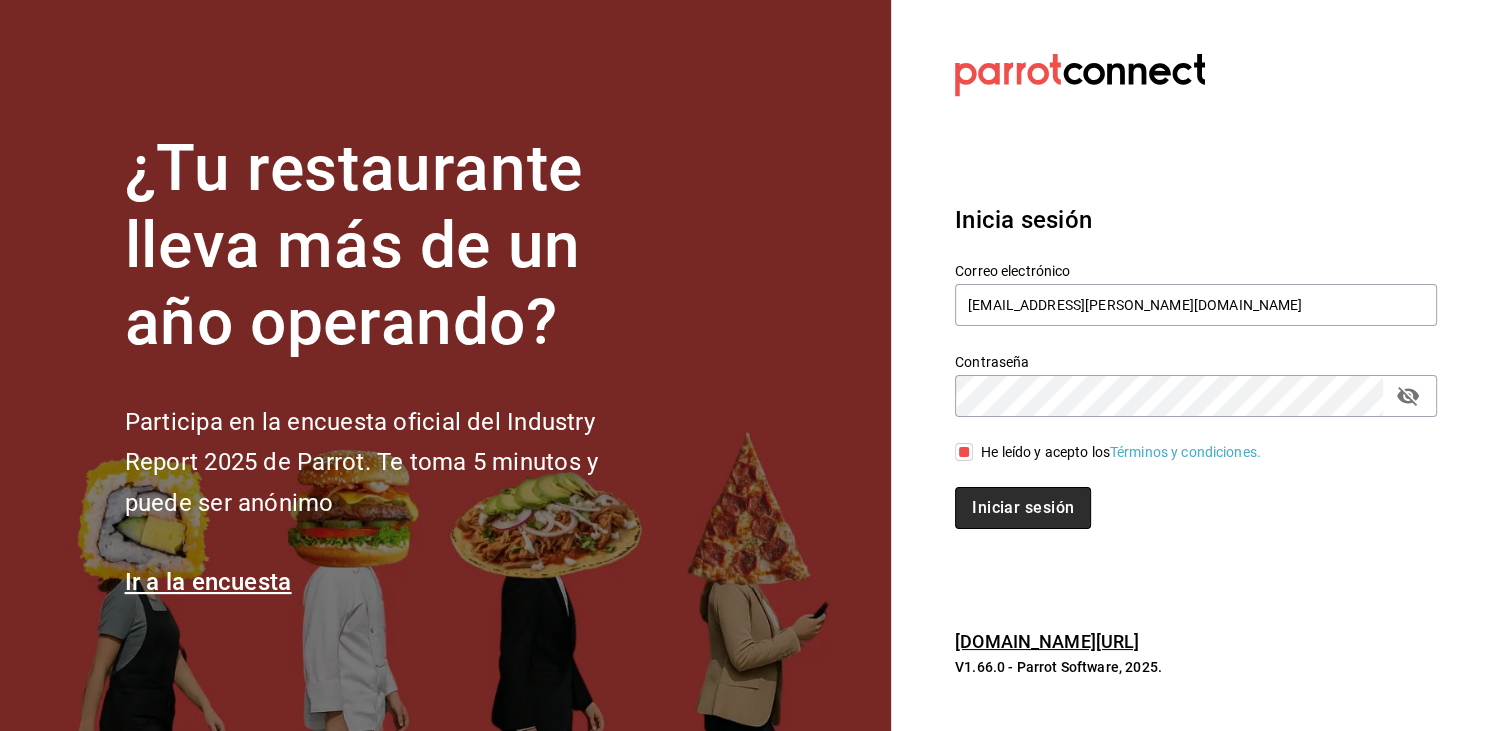 click on "Iniciar sesión" at bounding box center [1023, 508] 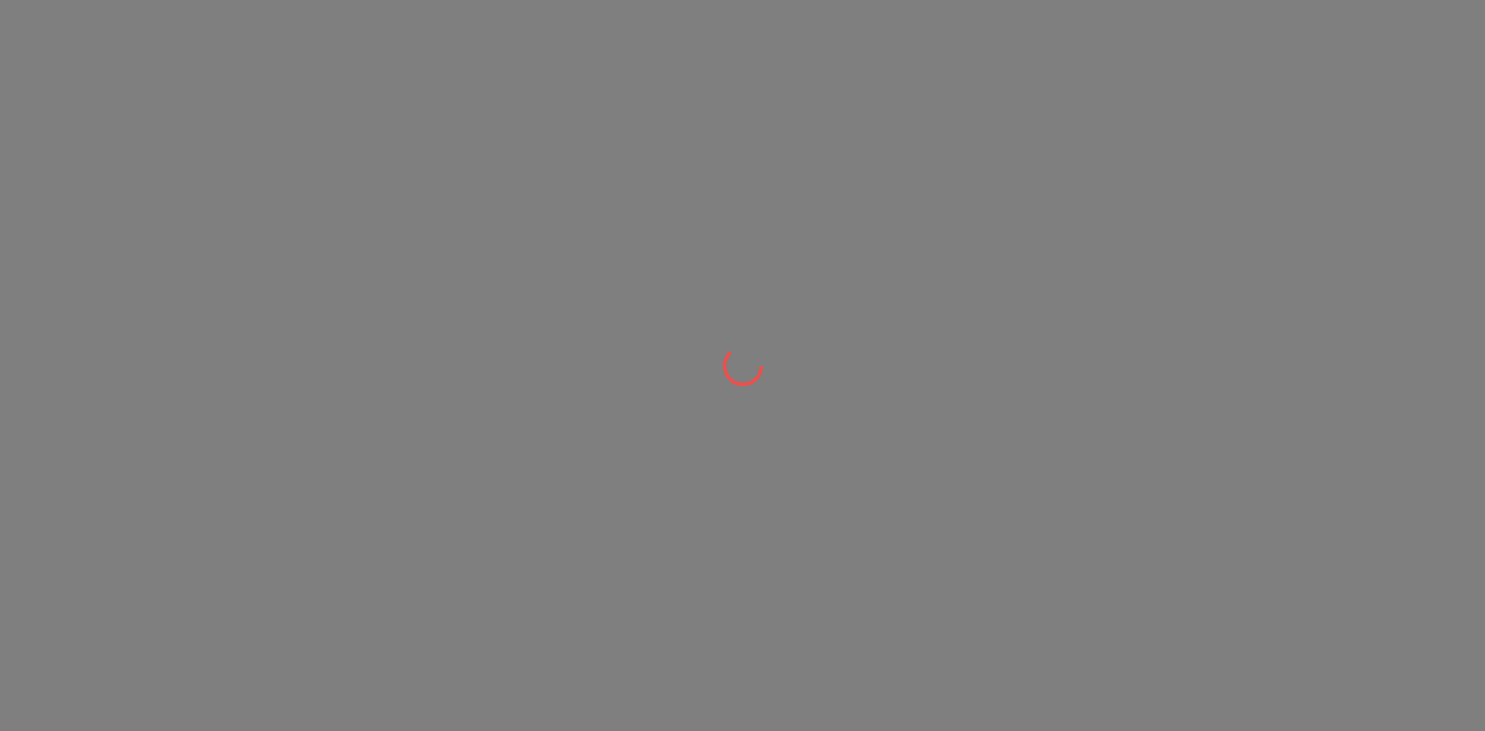 scroll, scrollTop: 0, scrollLeft: 0, axis: both 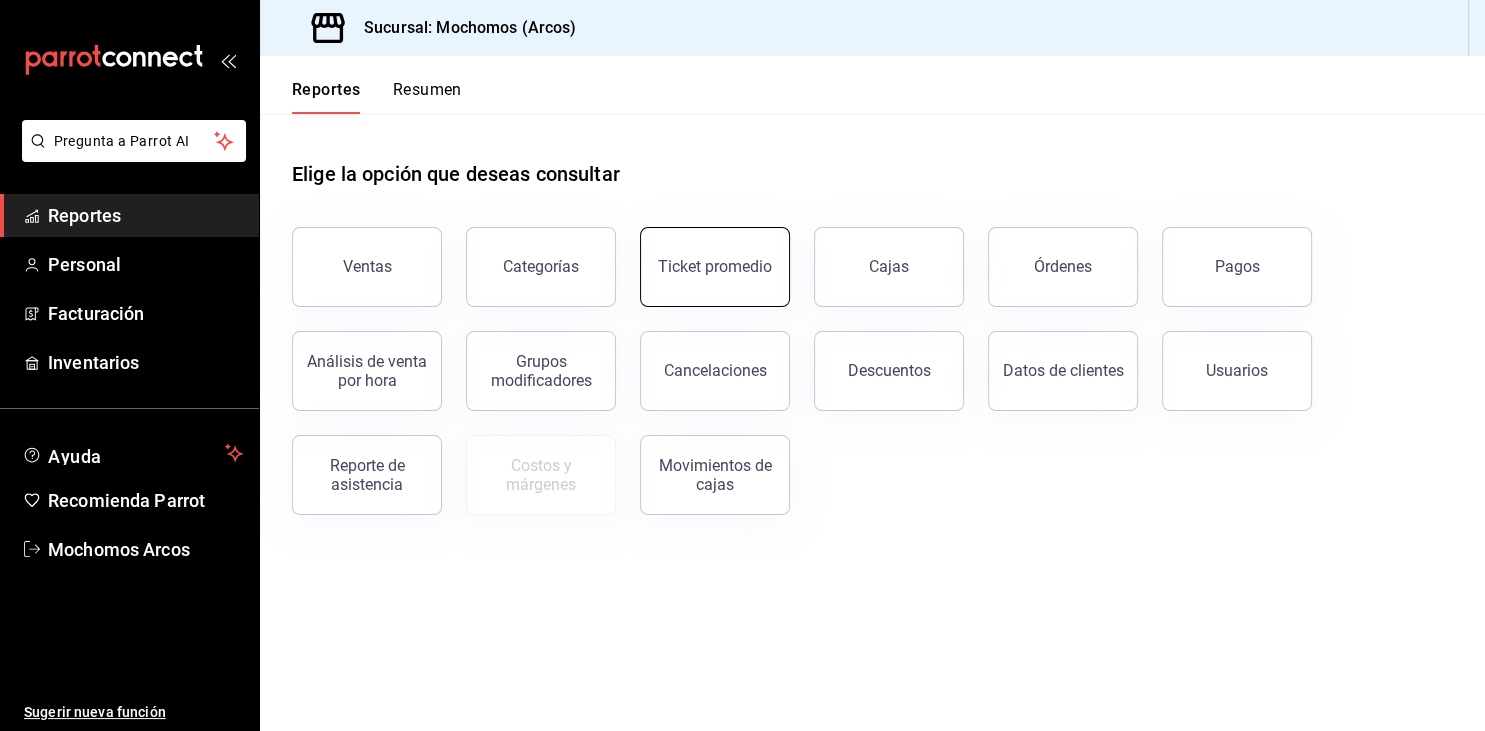 click on "Ticket promedio" at bounding box center (715, 266) 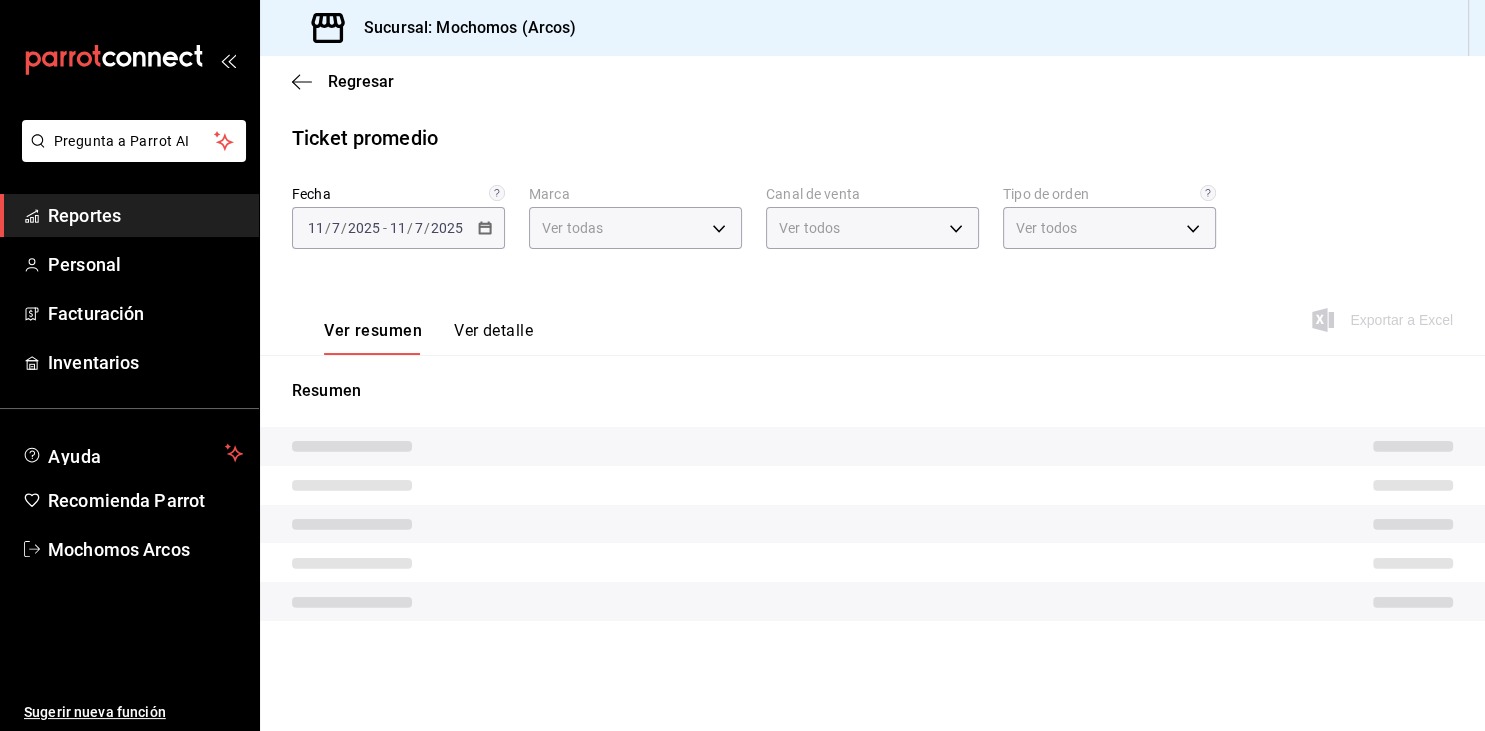 type on "dd36a3dd-8c35-4563-bc3a-0ae6137ce787" 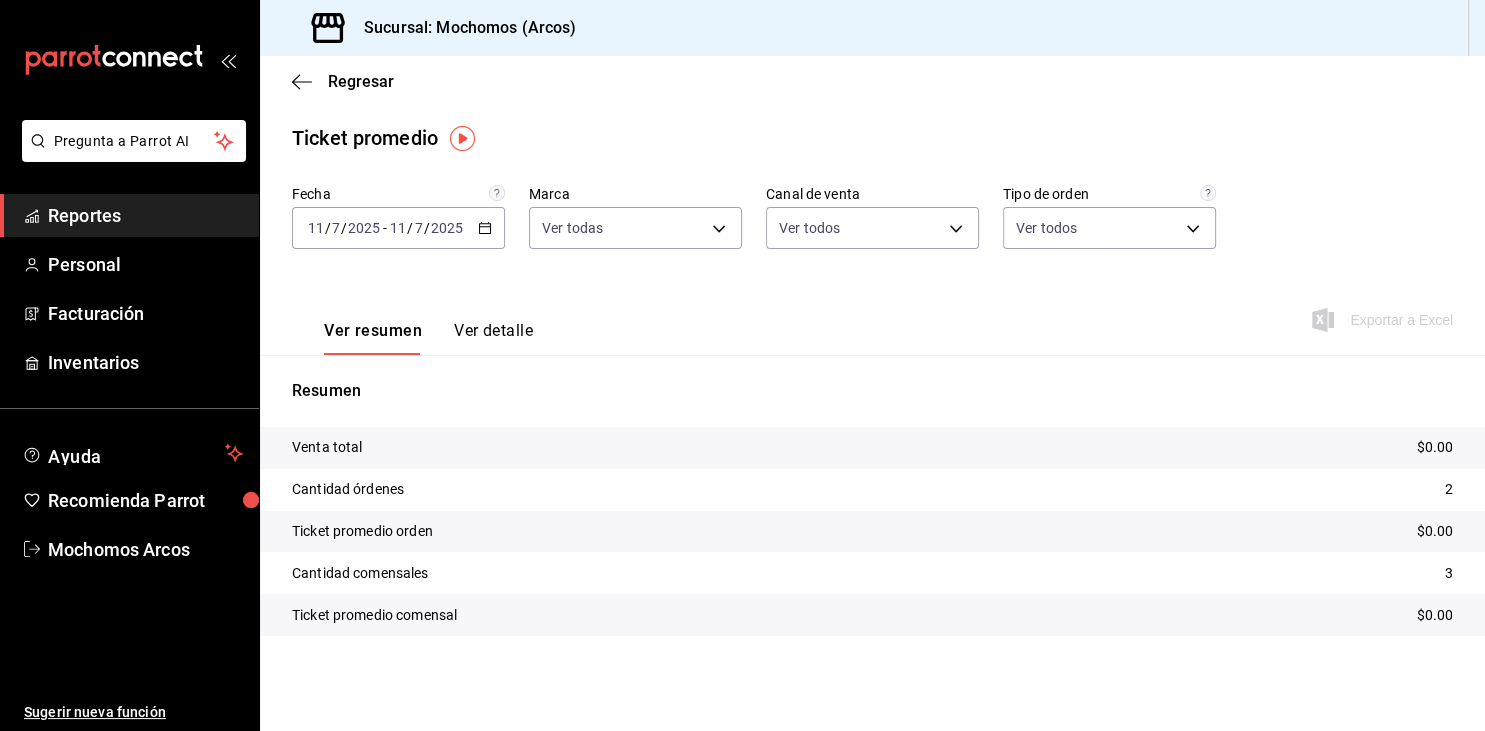 click on "2025-07-11 11 / 7 / 2025 - 2025-07-11 11 / 7 / 2025" at bounding box center (398, 228) 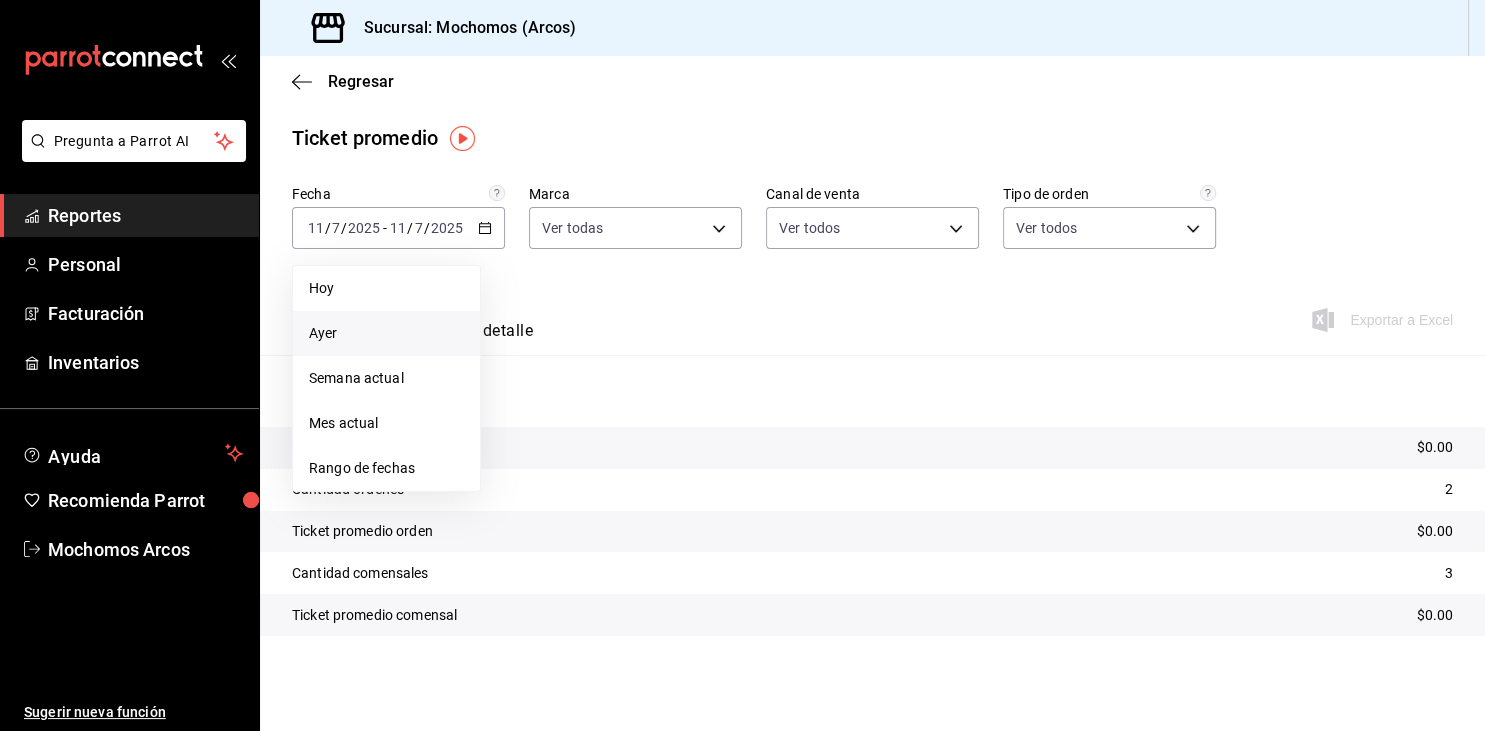 click on "Ayer" at bounding box center (386, 333) 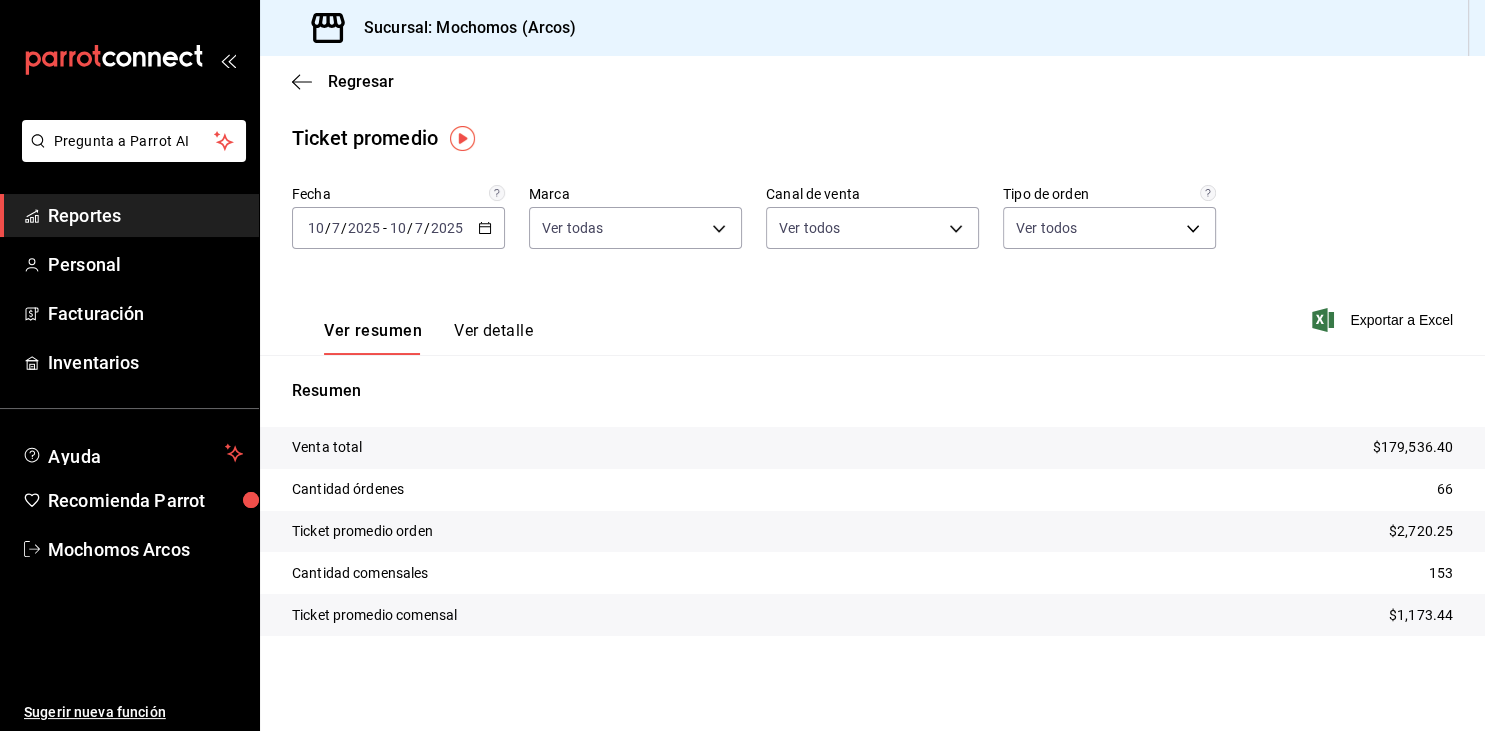 click 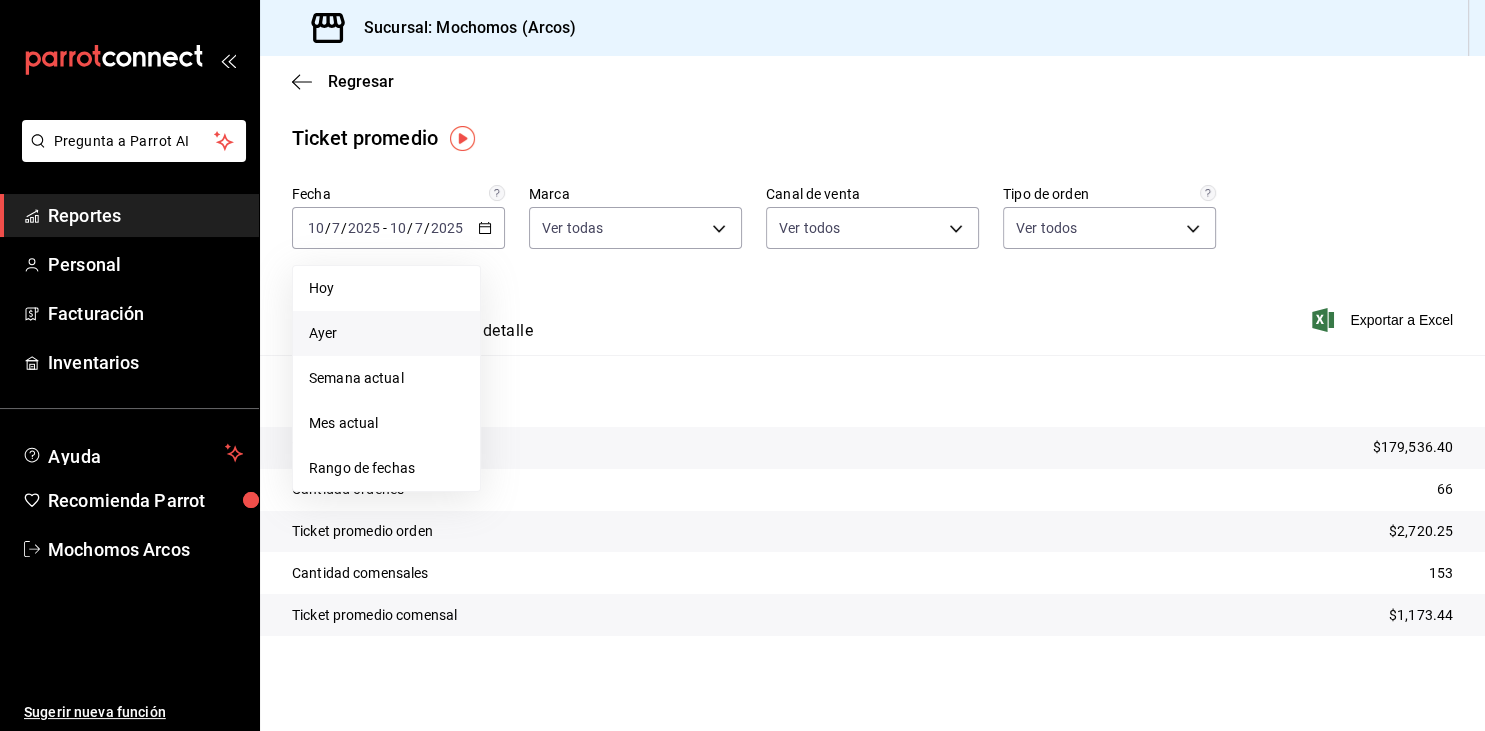 click on "Ayer" at bounding box center [386, 333] 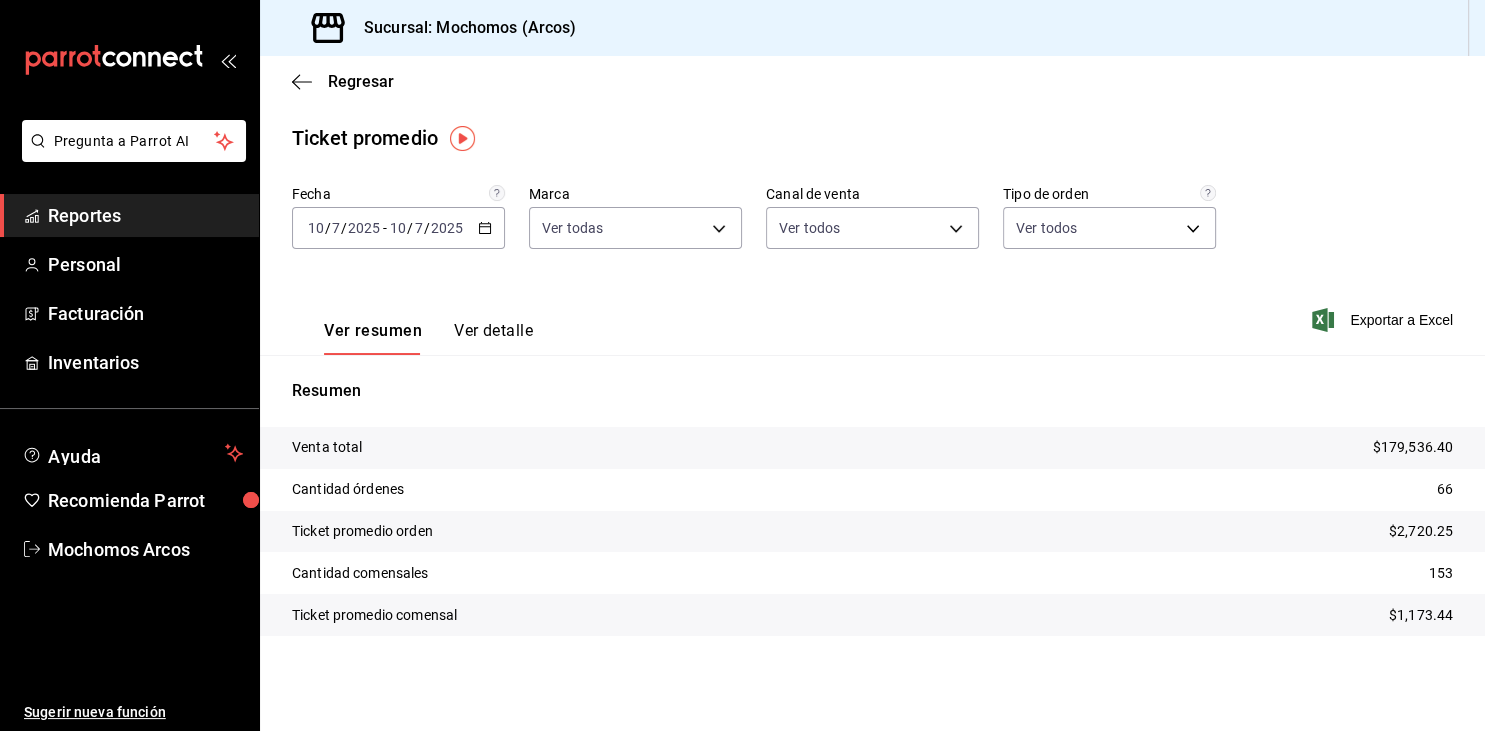 click on "Reportes" at bounding box center [145, 215] 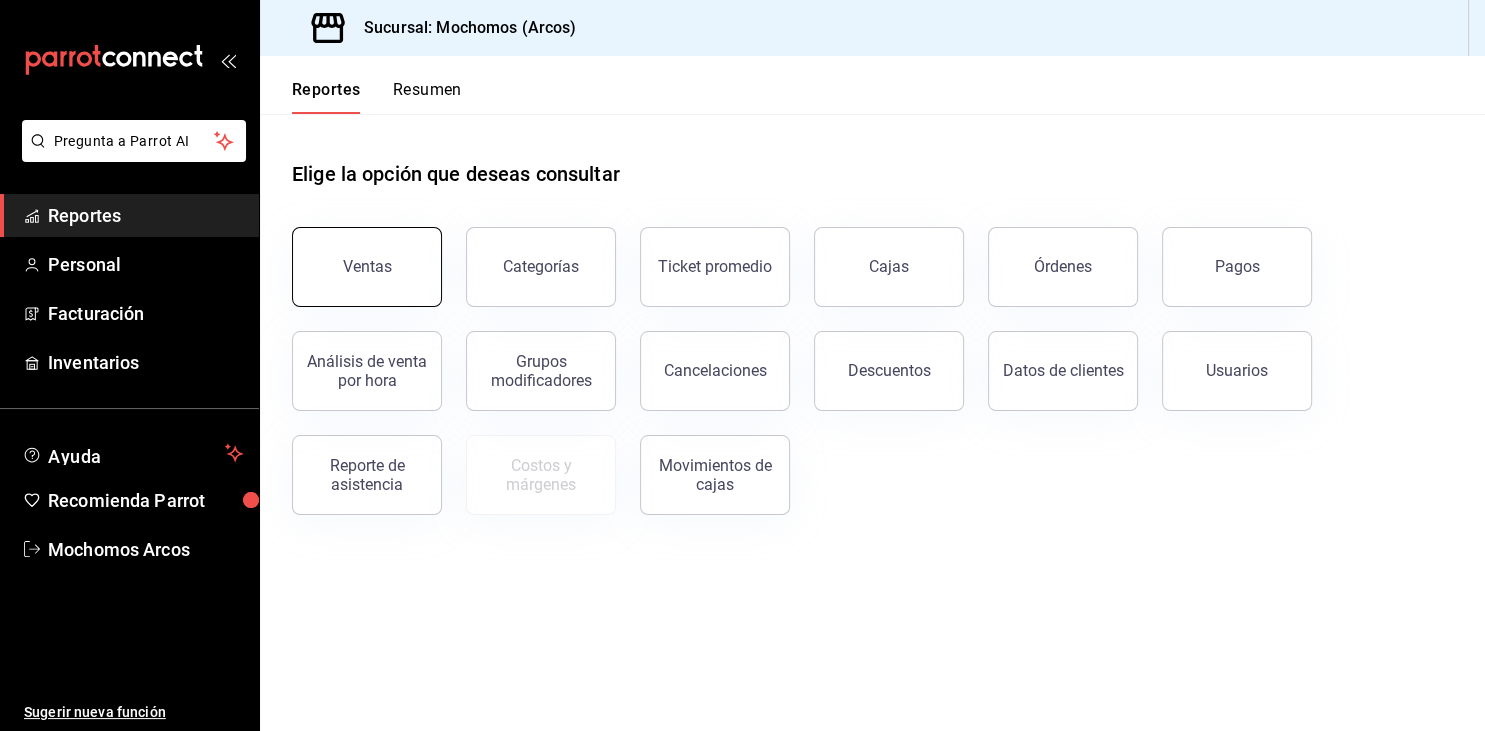 click on "Ventas" at bounding box center (367, 267) 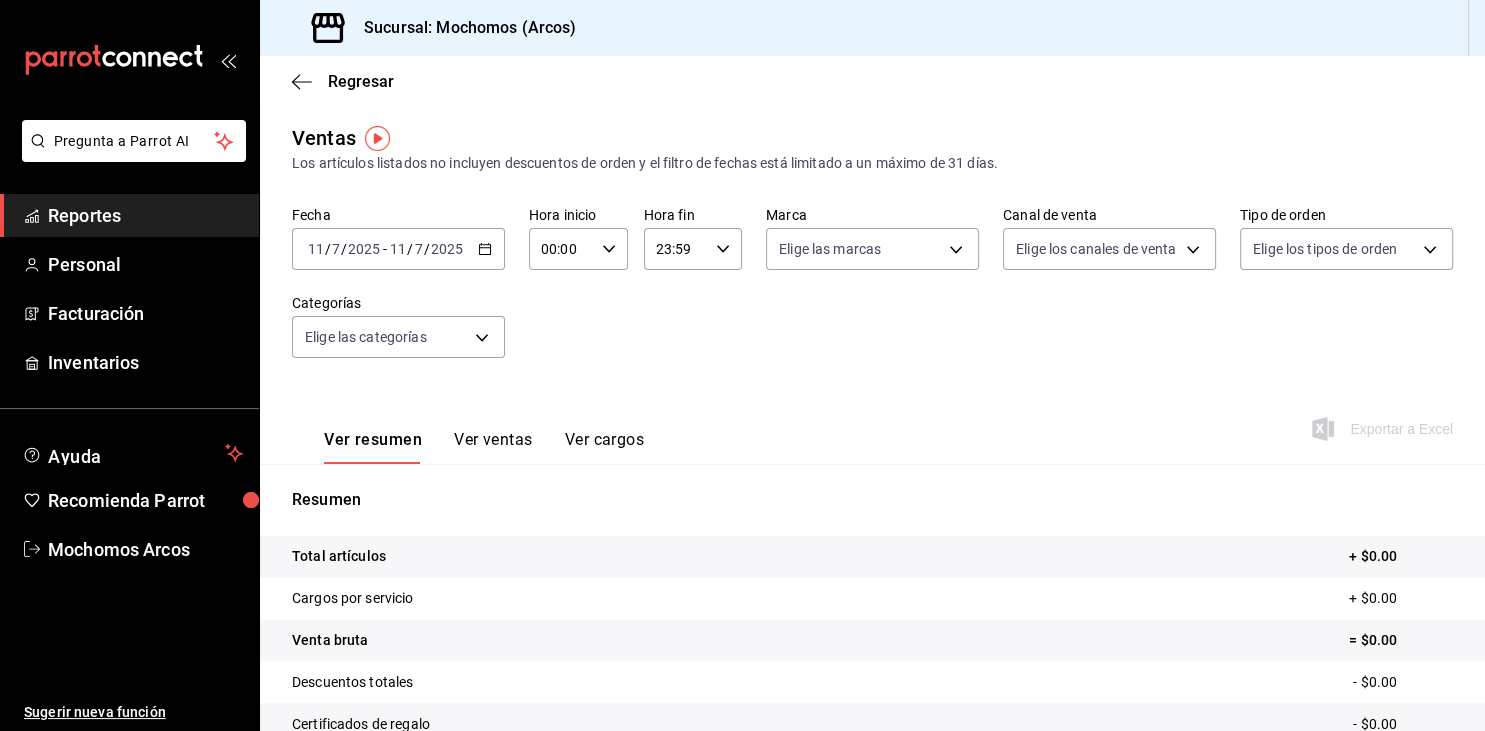 click on "00:00 Hora inicio" at bounding box center (578, 249) 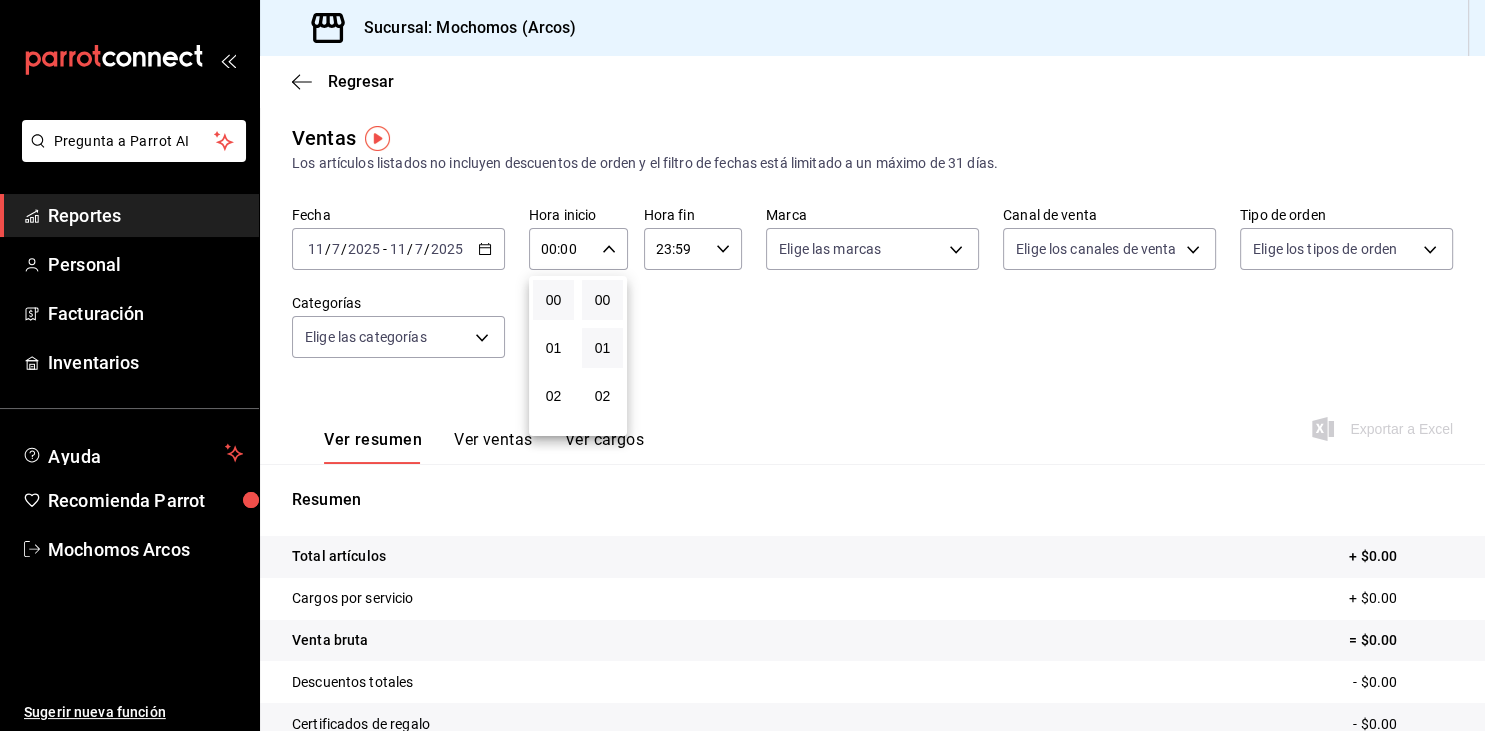 scroll, scrollTop: 101, scrollLeft: 0, axis: vertical 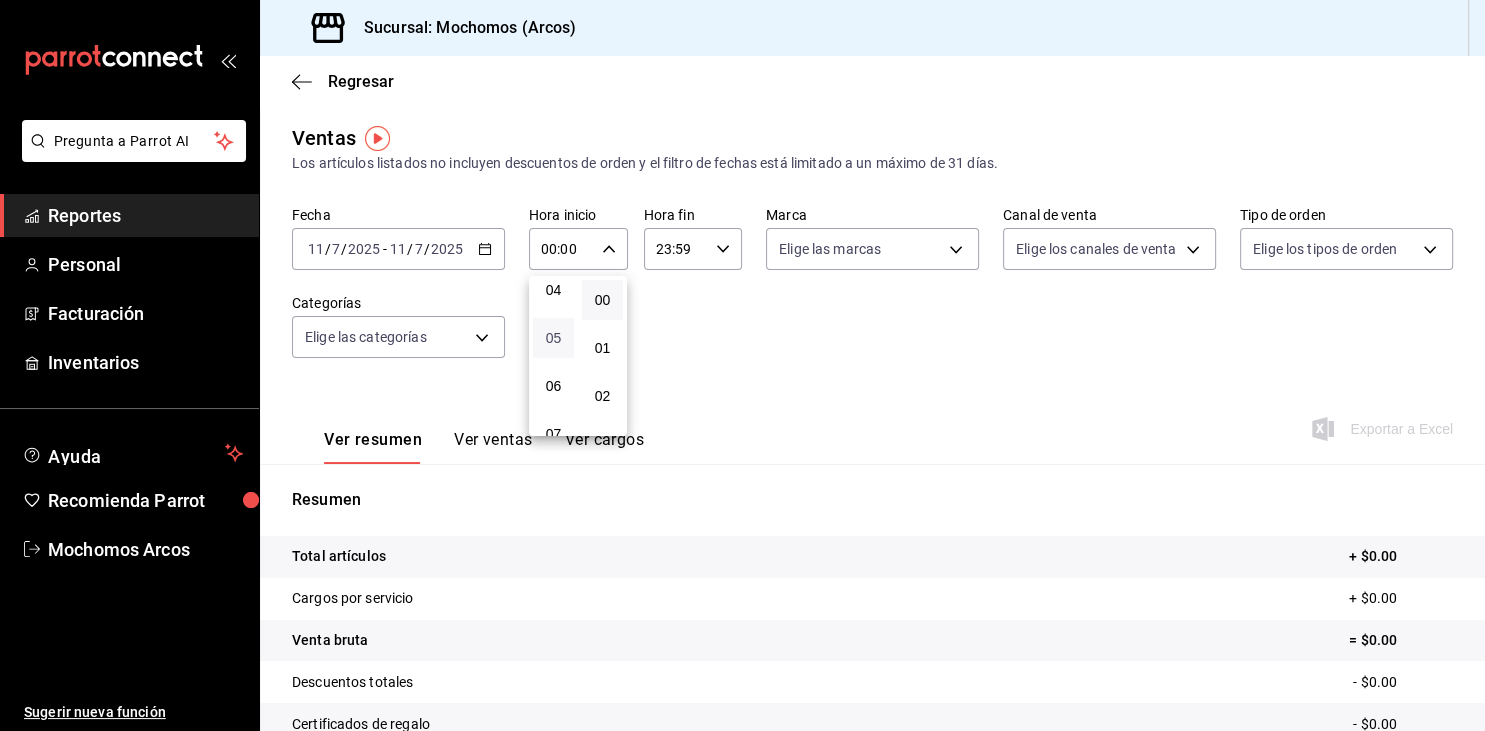 click on "05" at bounding box center (553, 338) 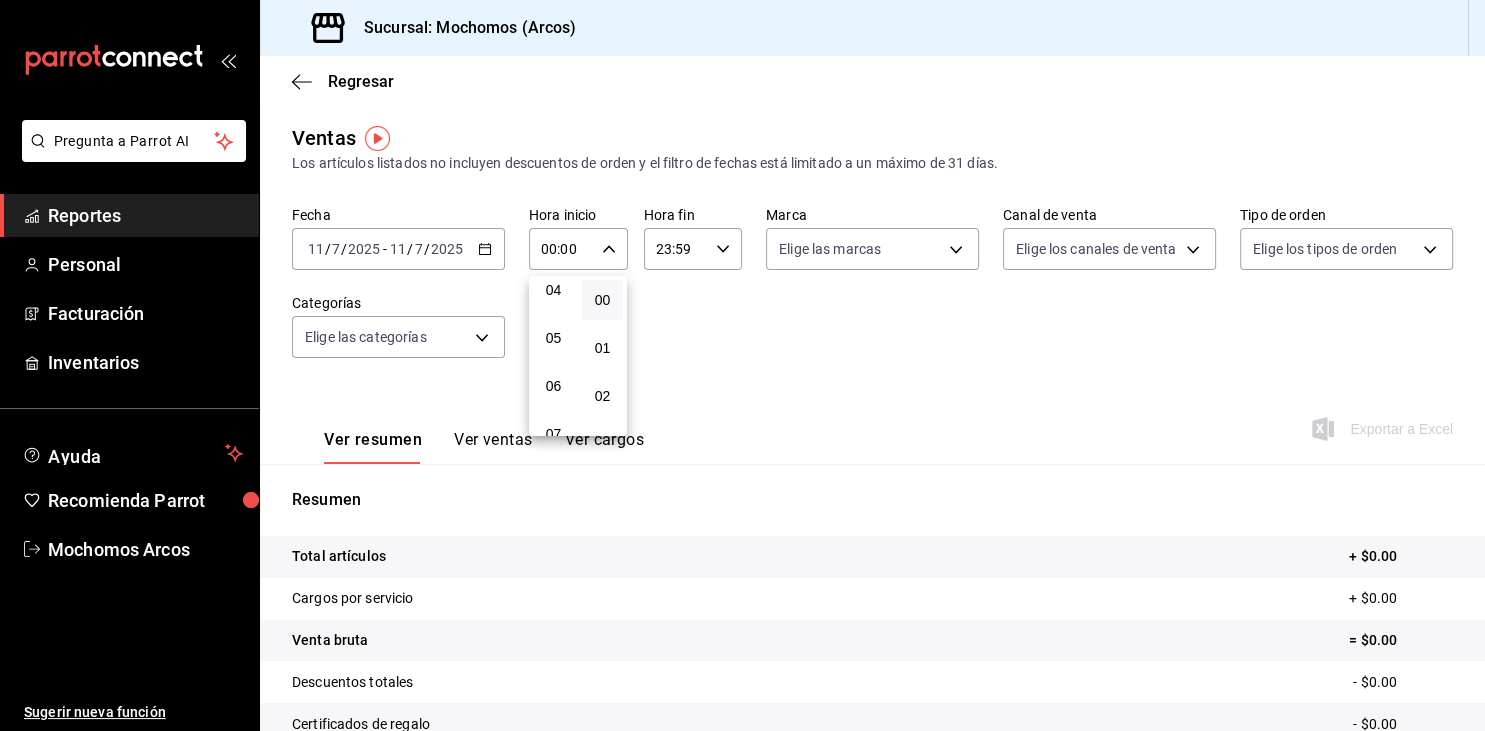 type on "05:00" 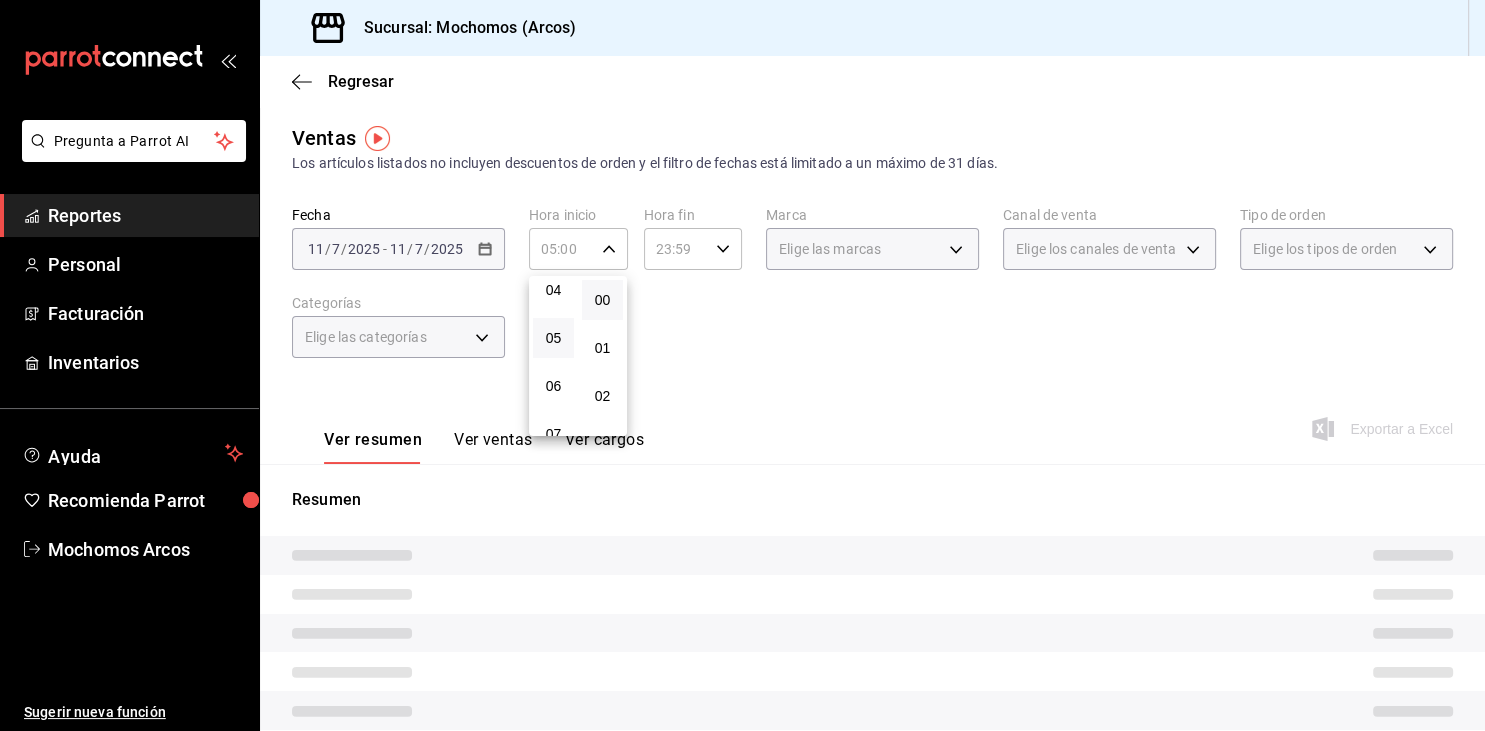 click at bounding box center [742, 365] 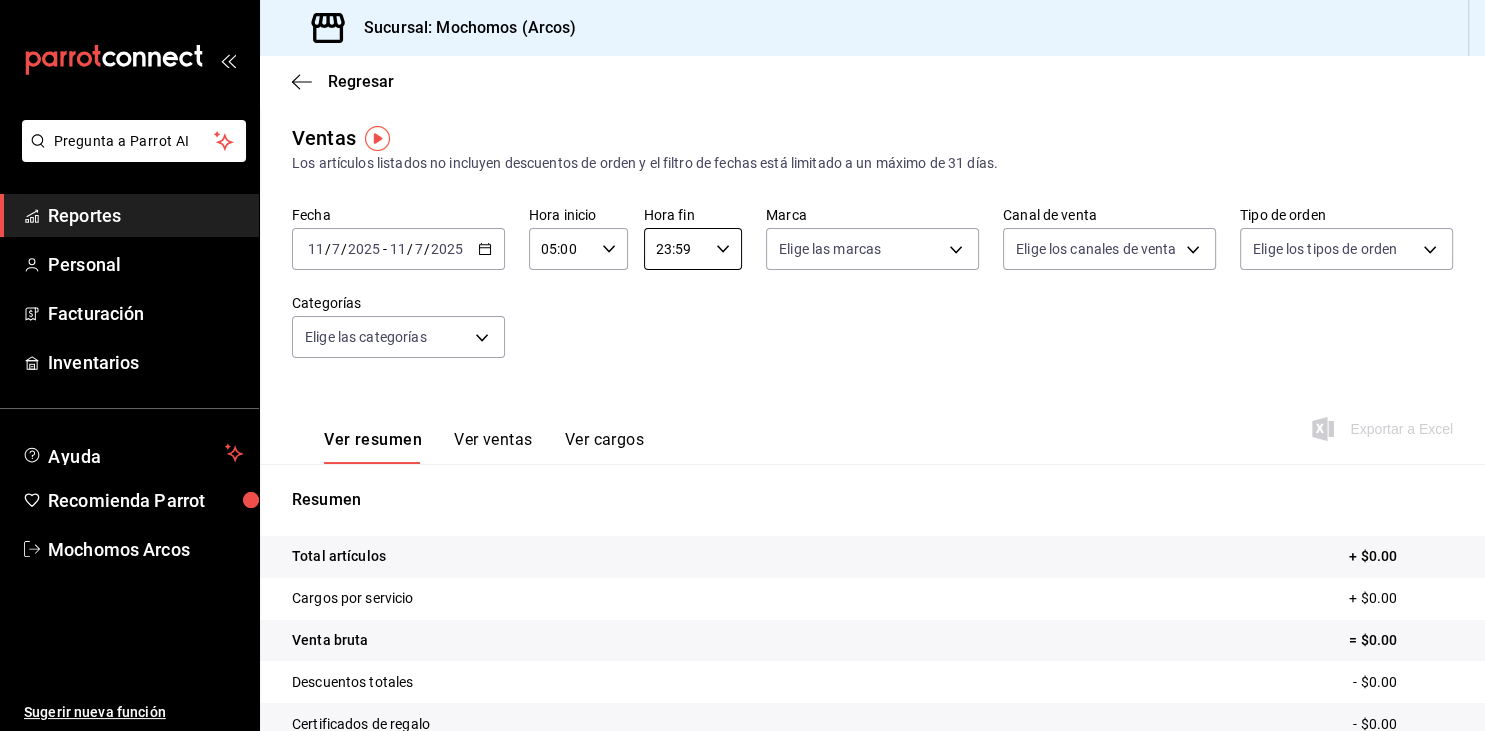 click on "23:59" at bounding box center (676, 249) 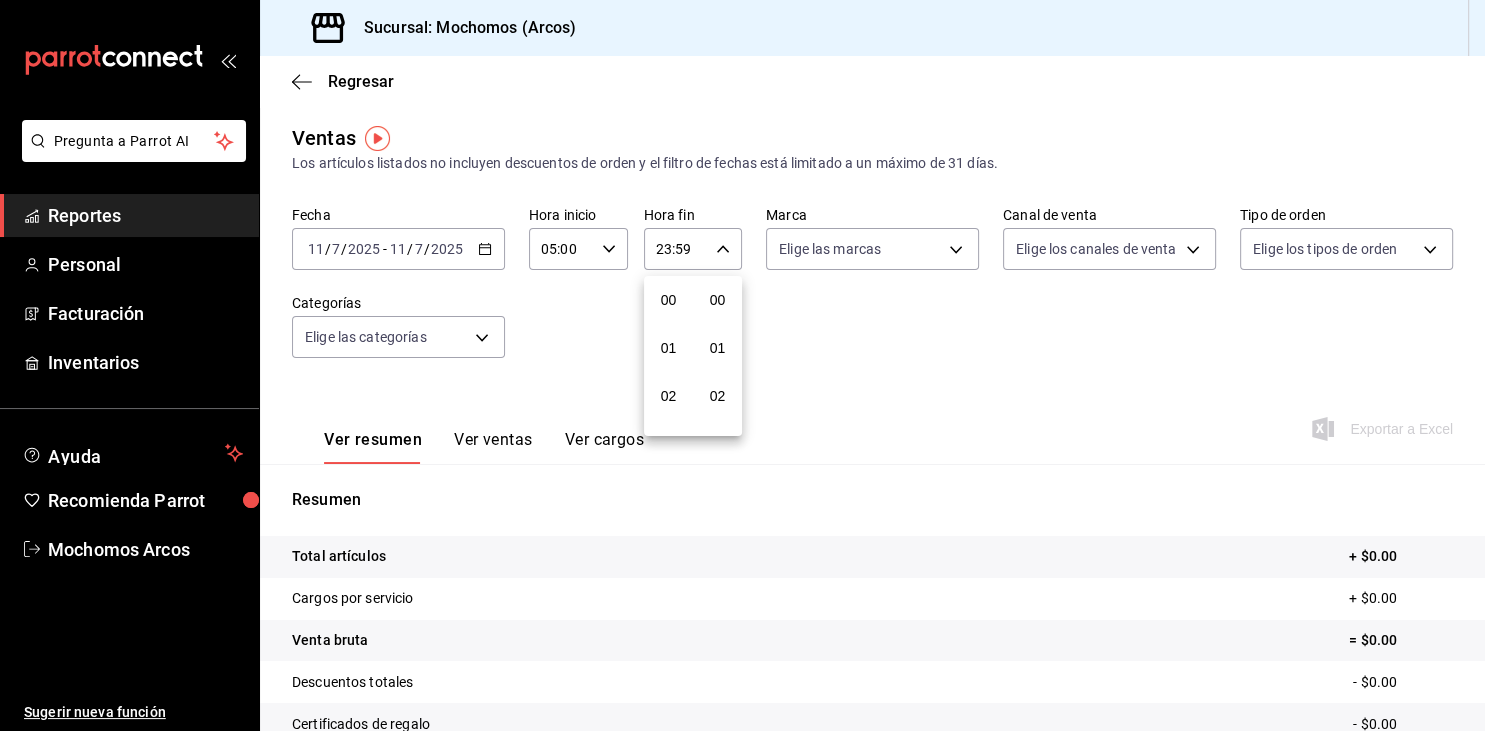scroll, scrollTop: 1030, scrollLeft: 0, axis: vertical 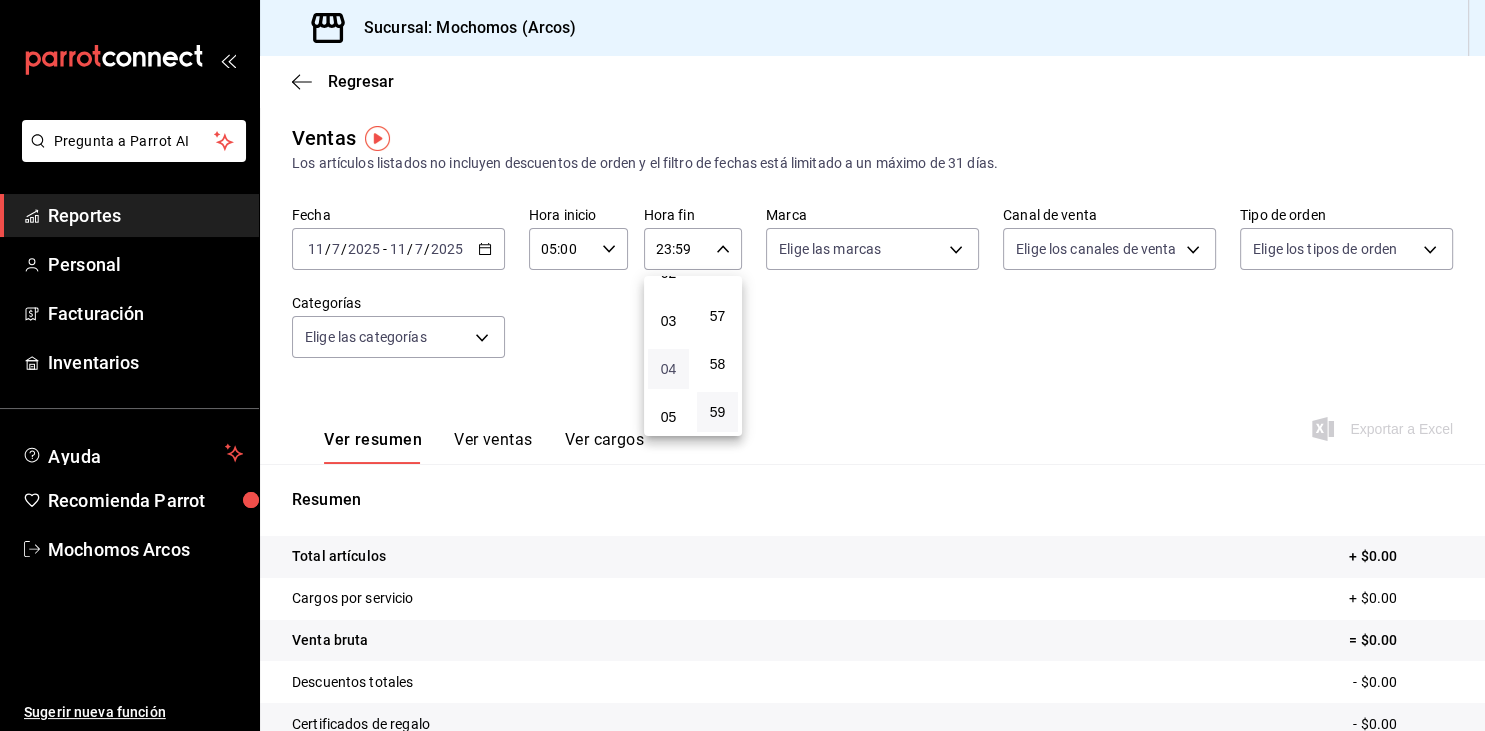 click on "04" at bounding box center (668, 369) 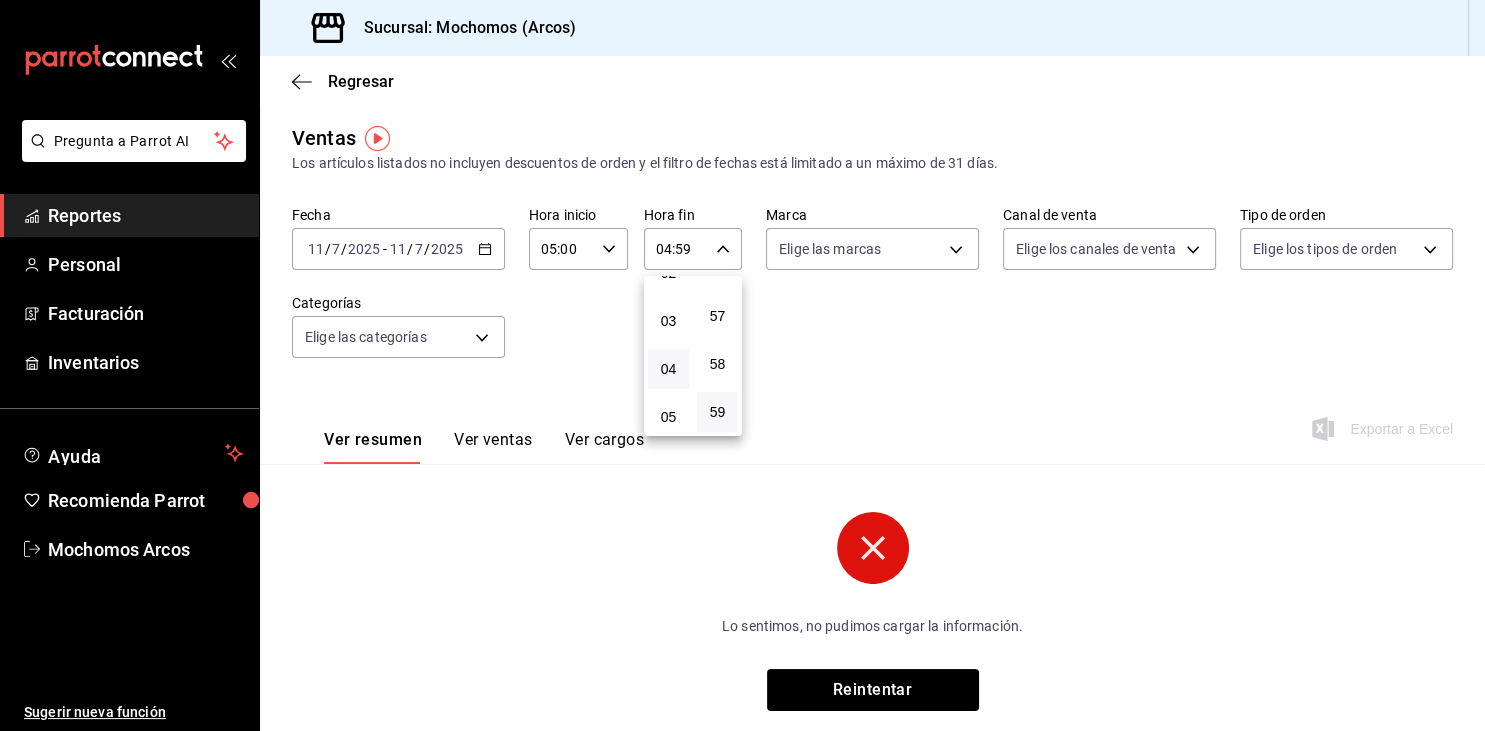 click at bounding box center [742, 365] 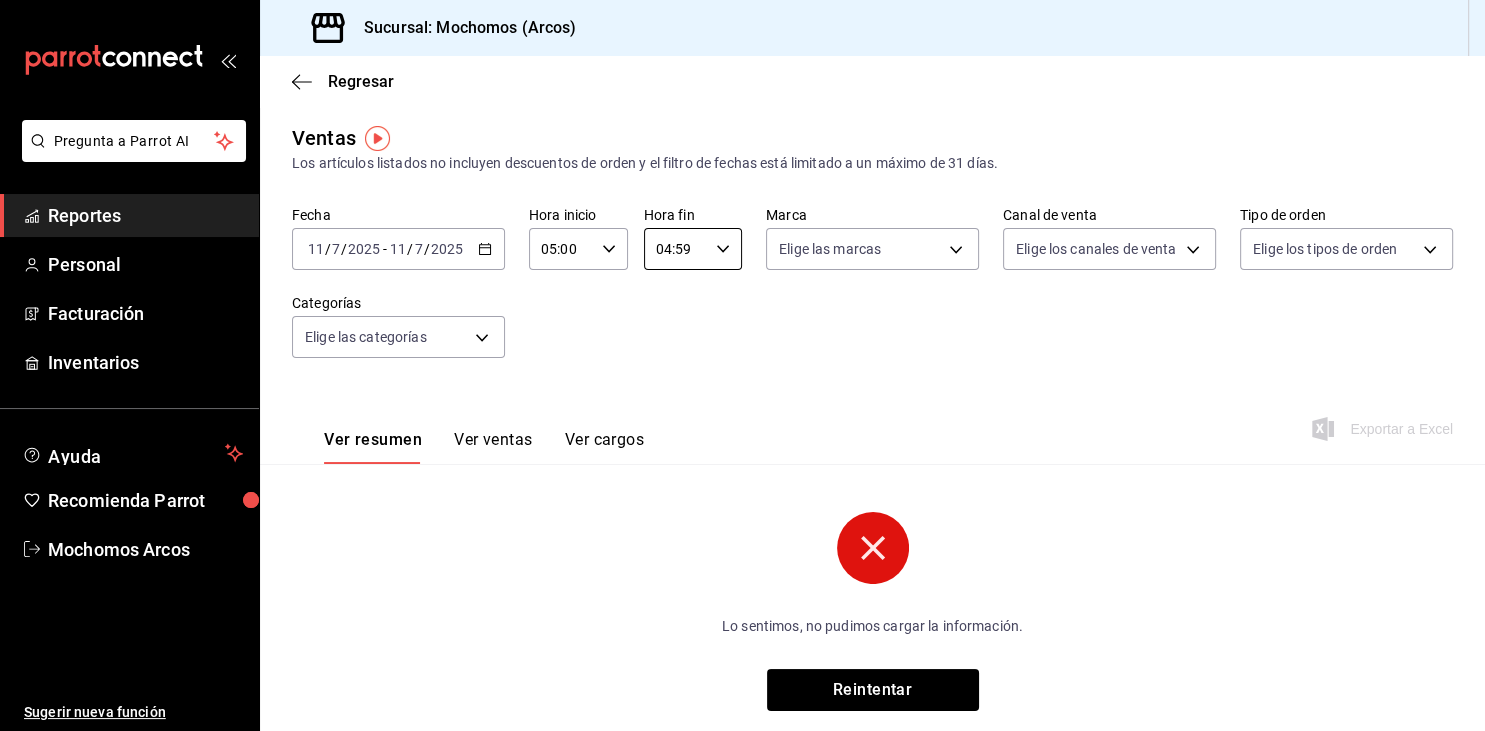 click 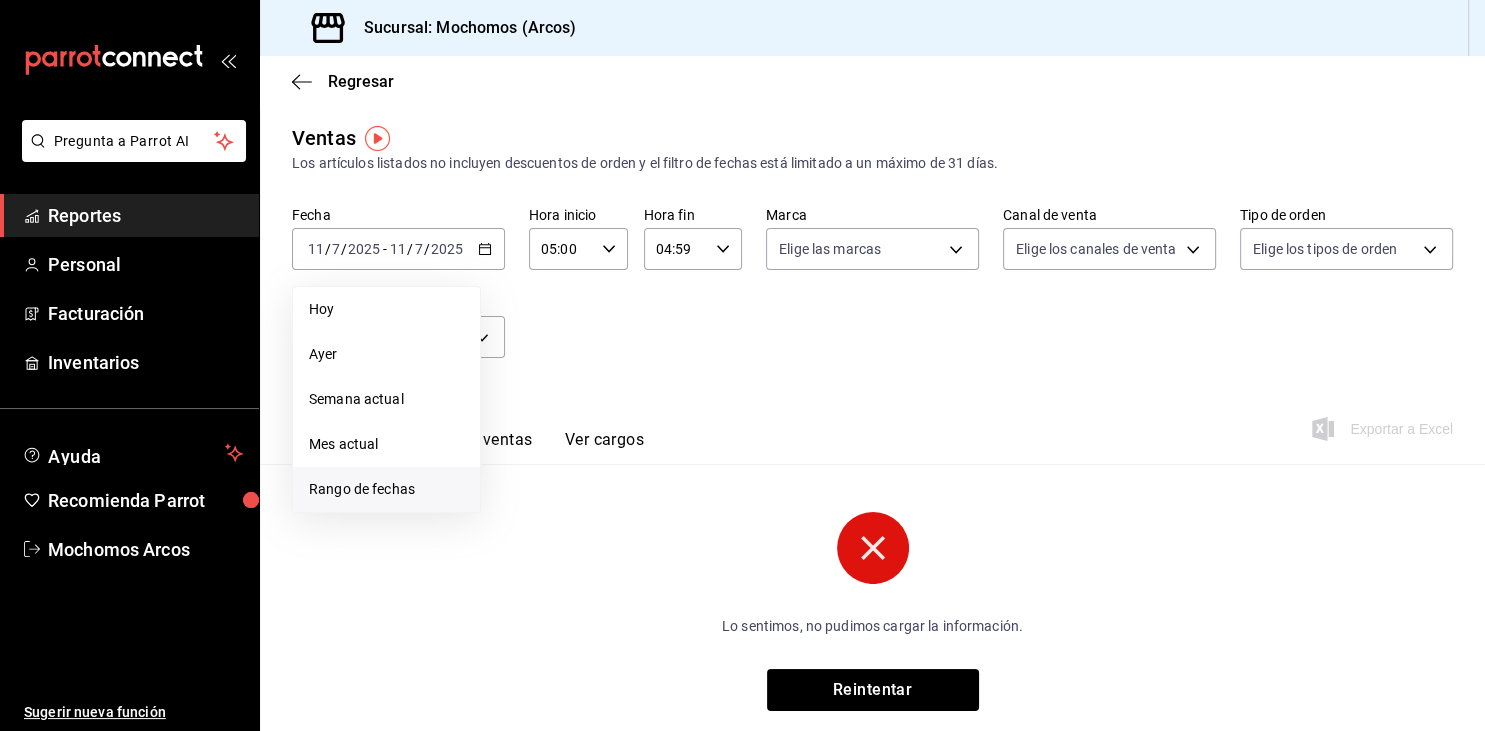 click on "Rango de fechas" at bounding box center (386, 489) 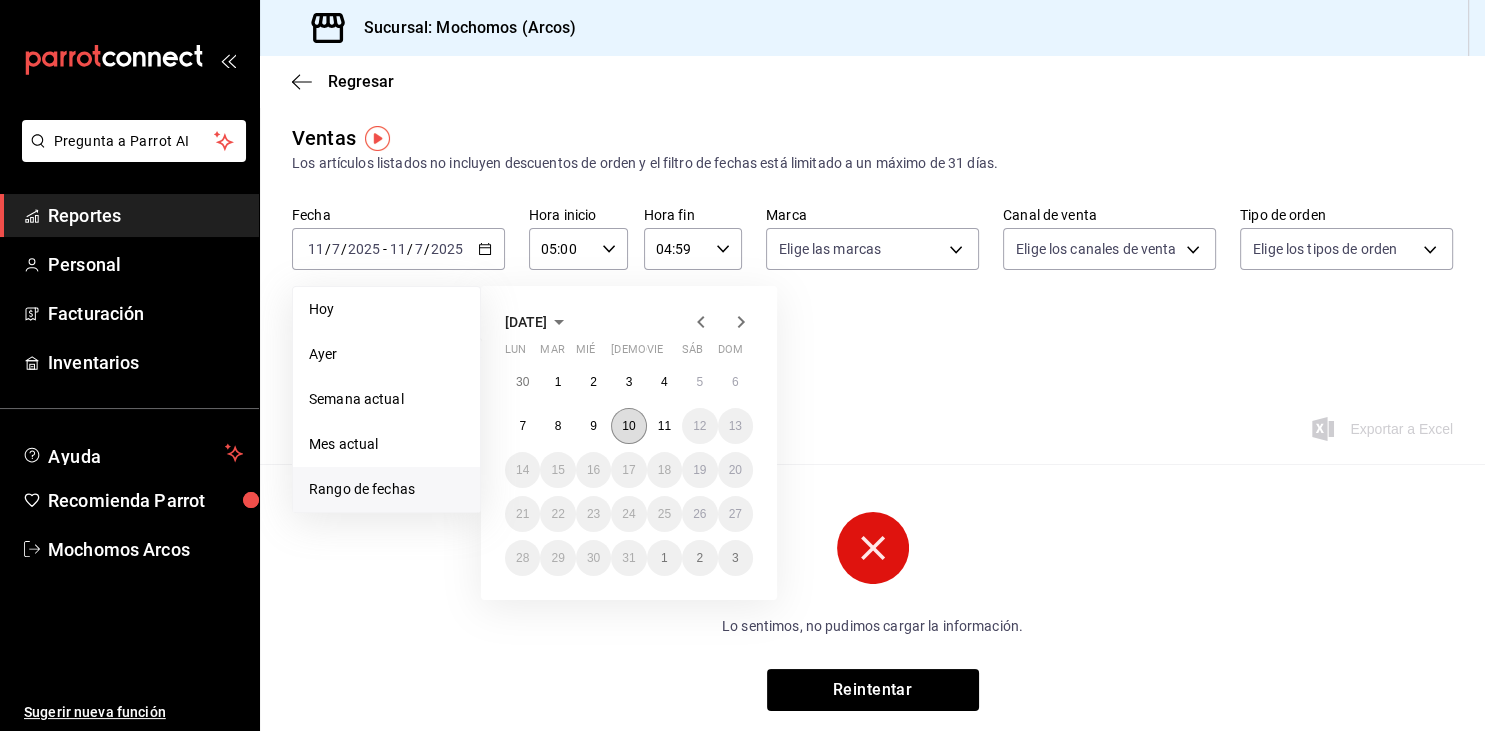 click on "10" at bounding box center (628, 426) 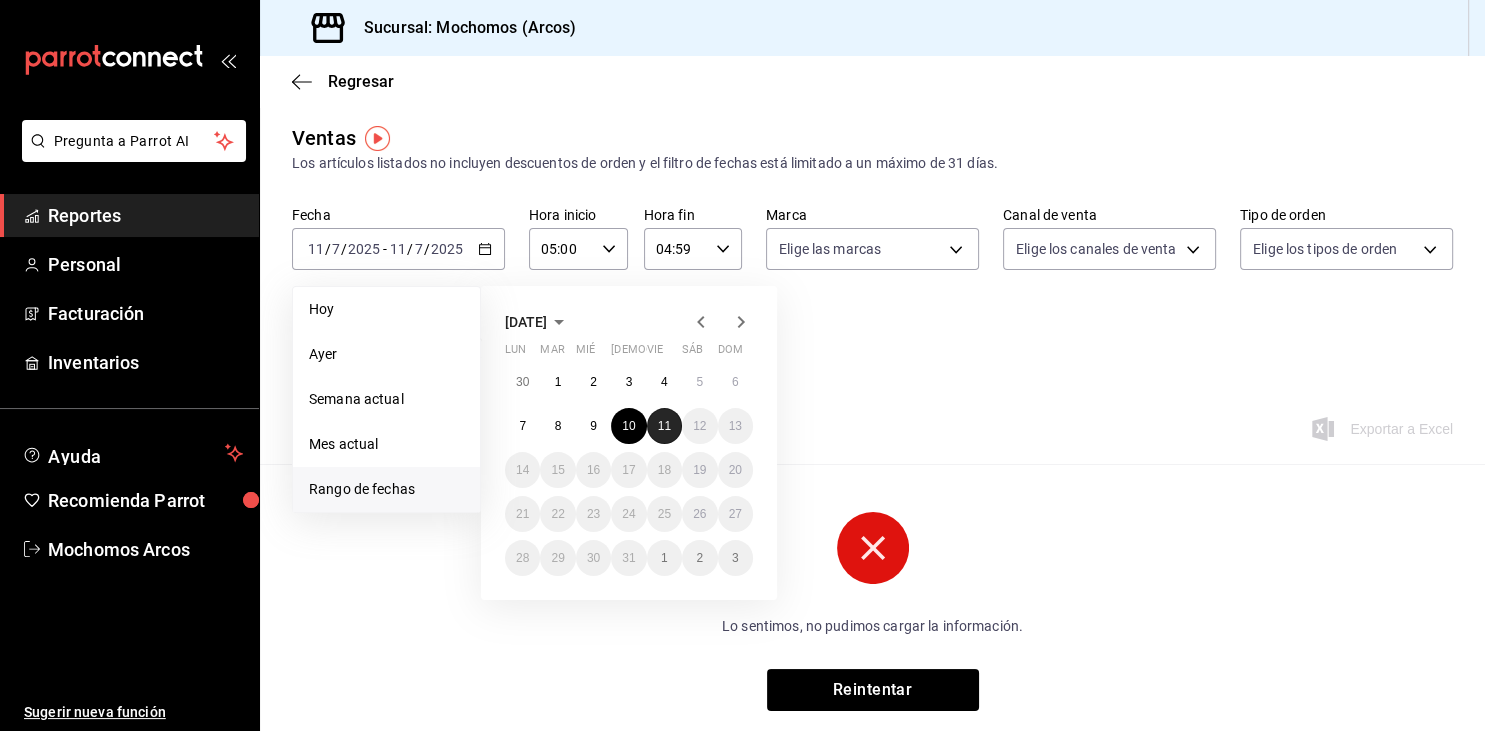 click on "11" at bounding box center (664, 426) 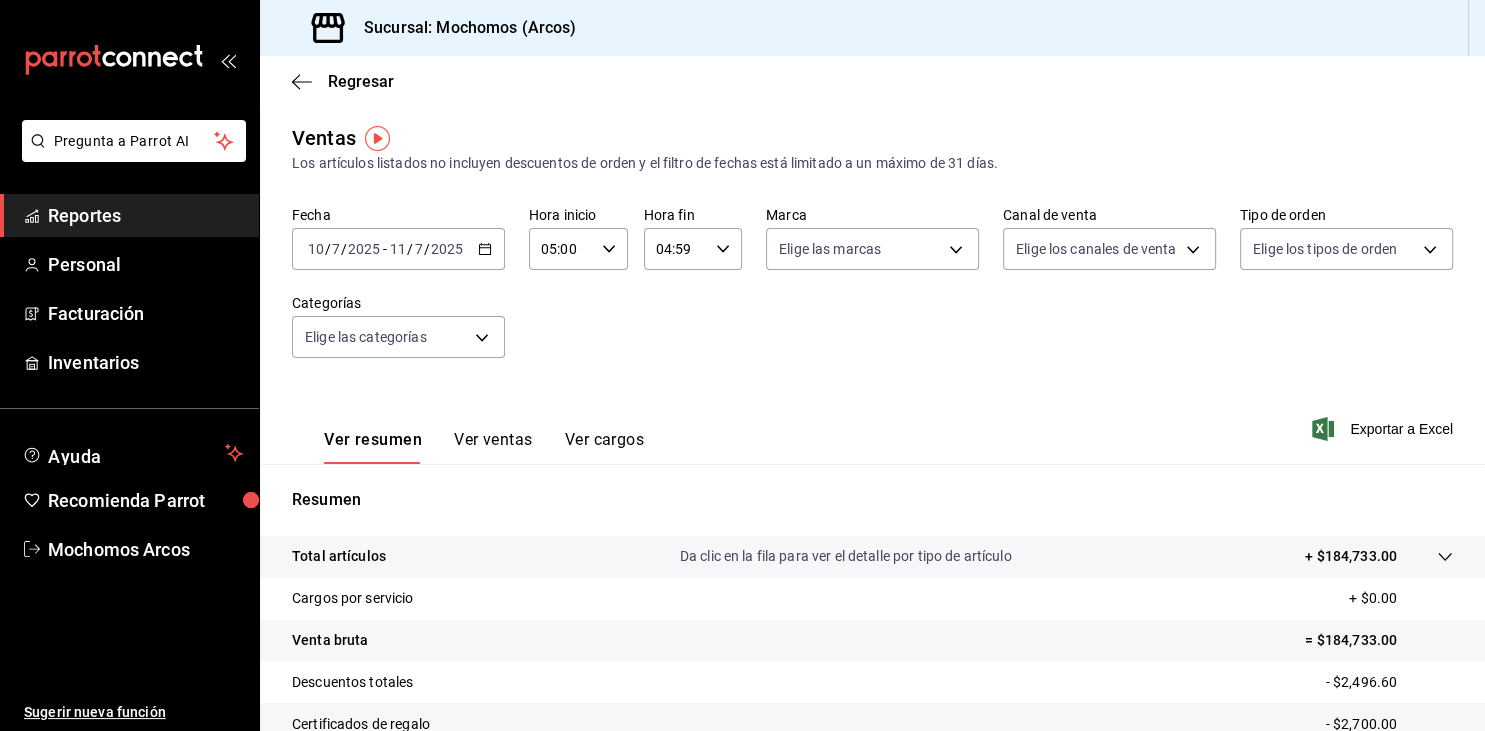 scroll, scrollTop: 227, scrollLeft: 0, axis: vertical 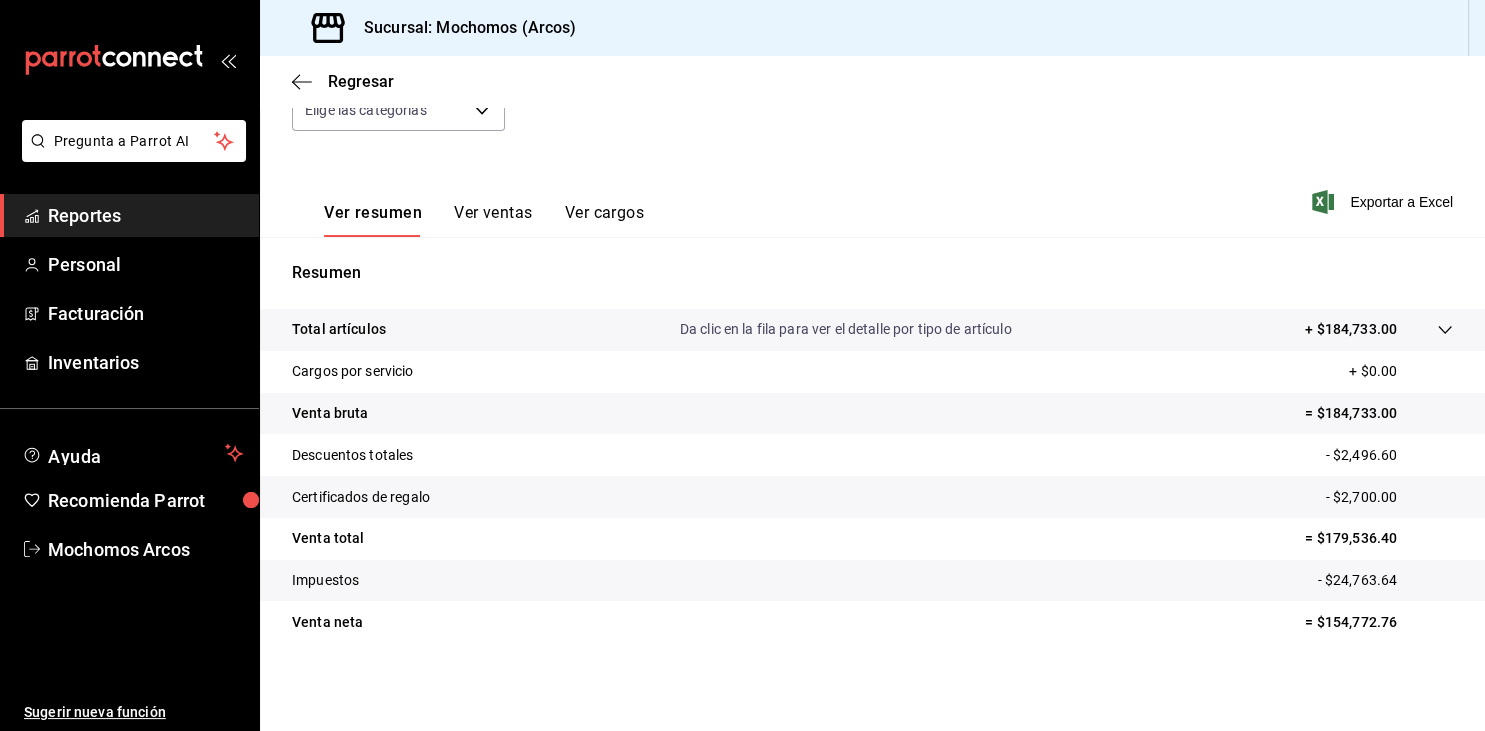 click on "Reportes" at bounding box center [145, 215] 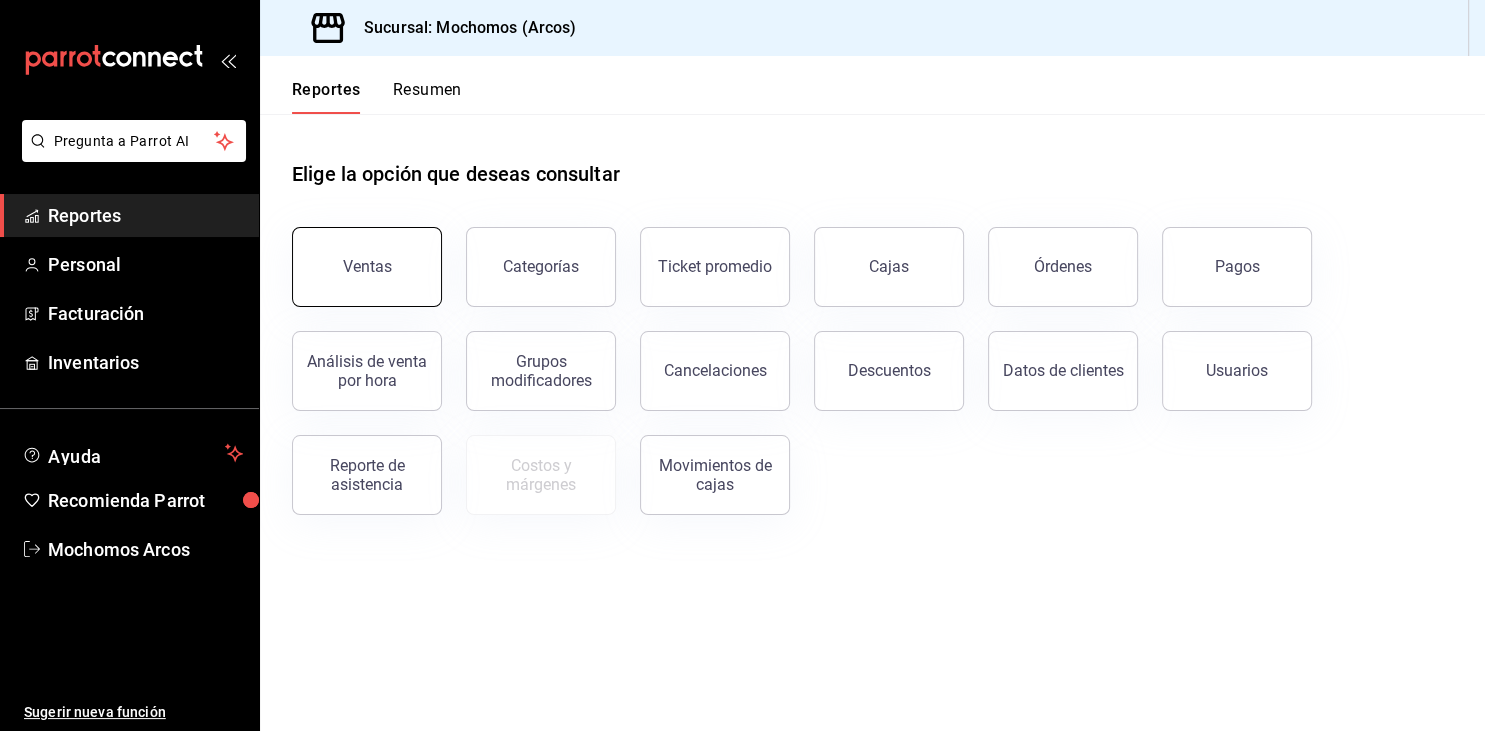 click on "Ventas" at bounding box center [367, 267] 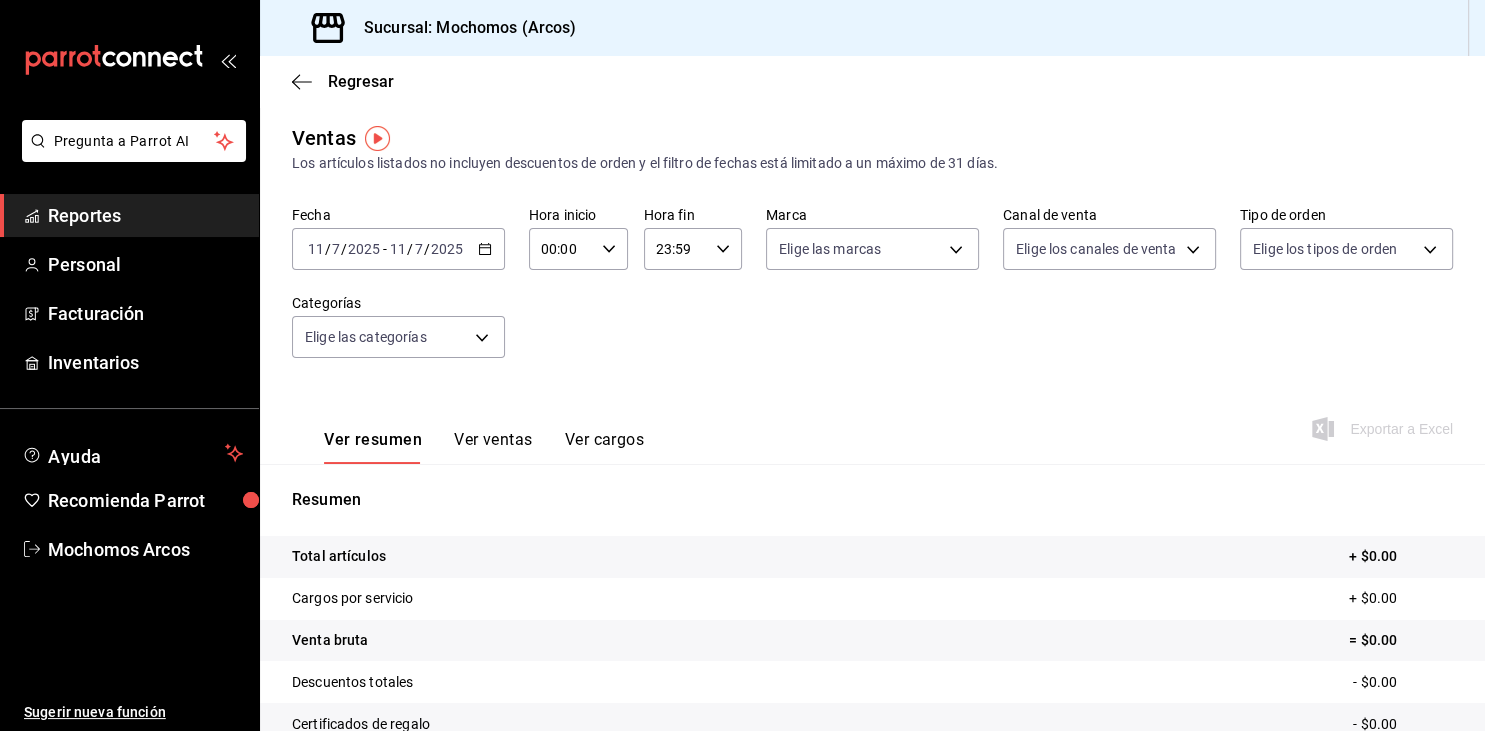 click on "23:59" at bounding box center [676, 249] 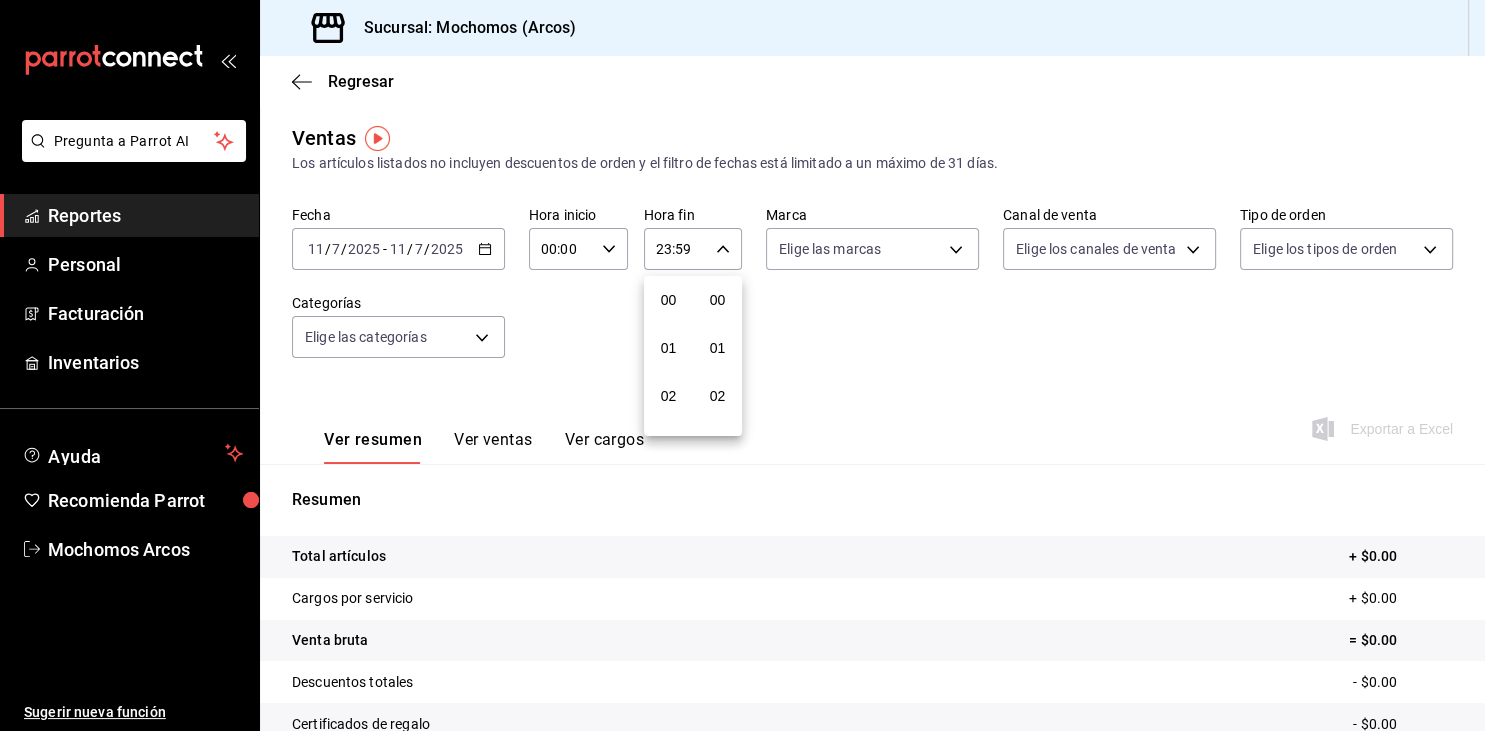 scroll, scrollTop: 1030, scrollLeft: 0, axis: vertical 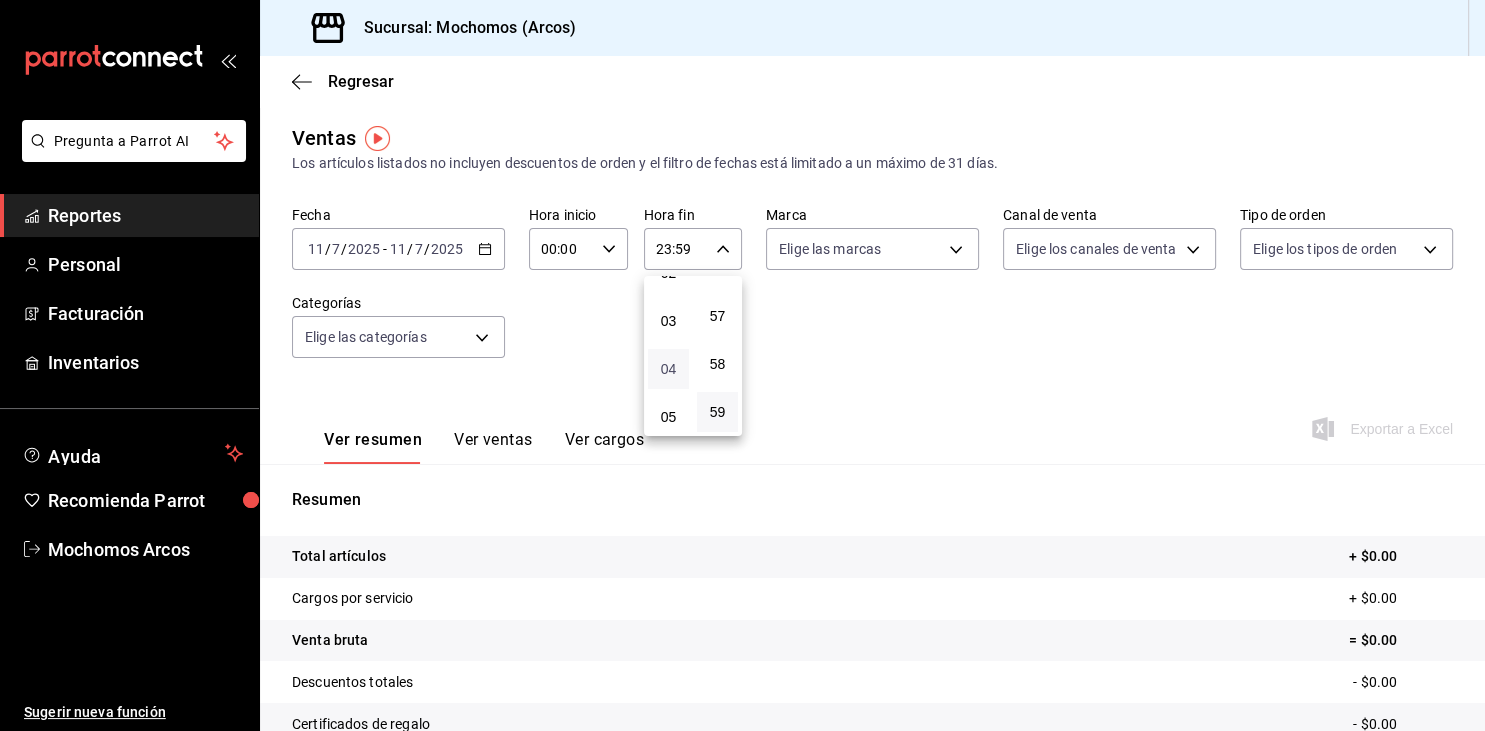 click on "04" at bounding box center [668, 369] 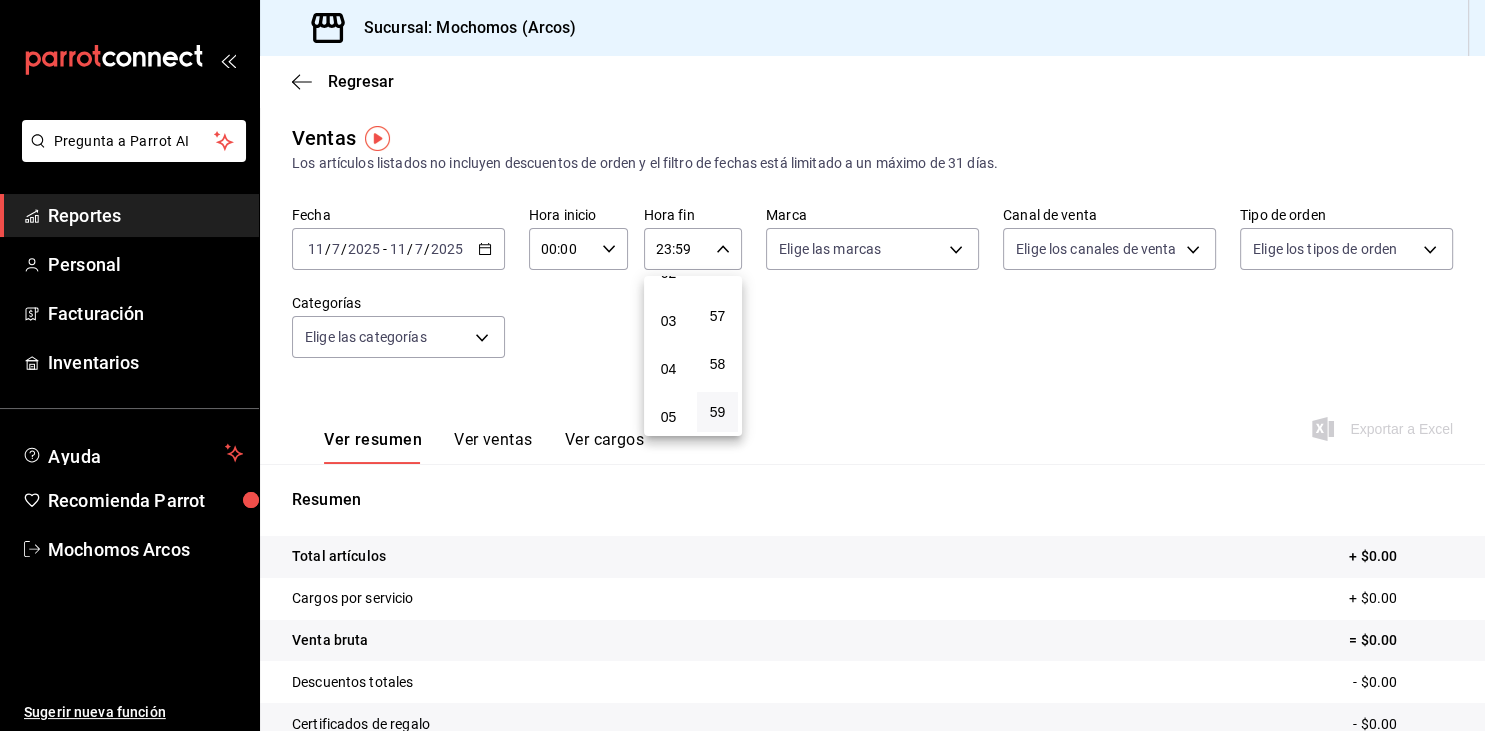 type on "04:59" 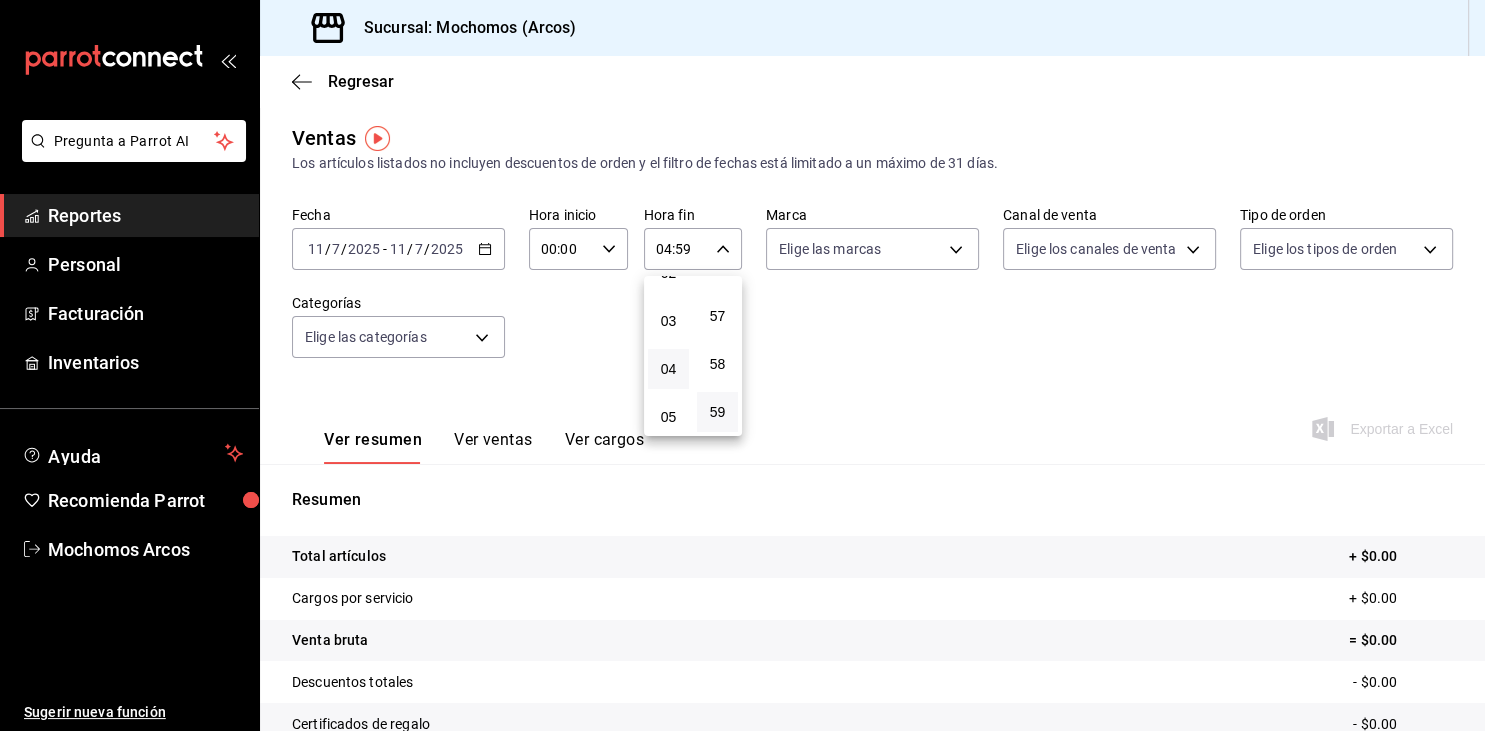 click at bounding box center (742, 365) 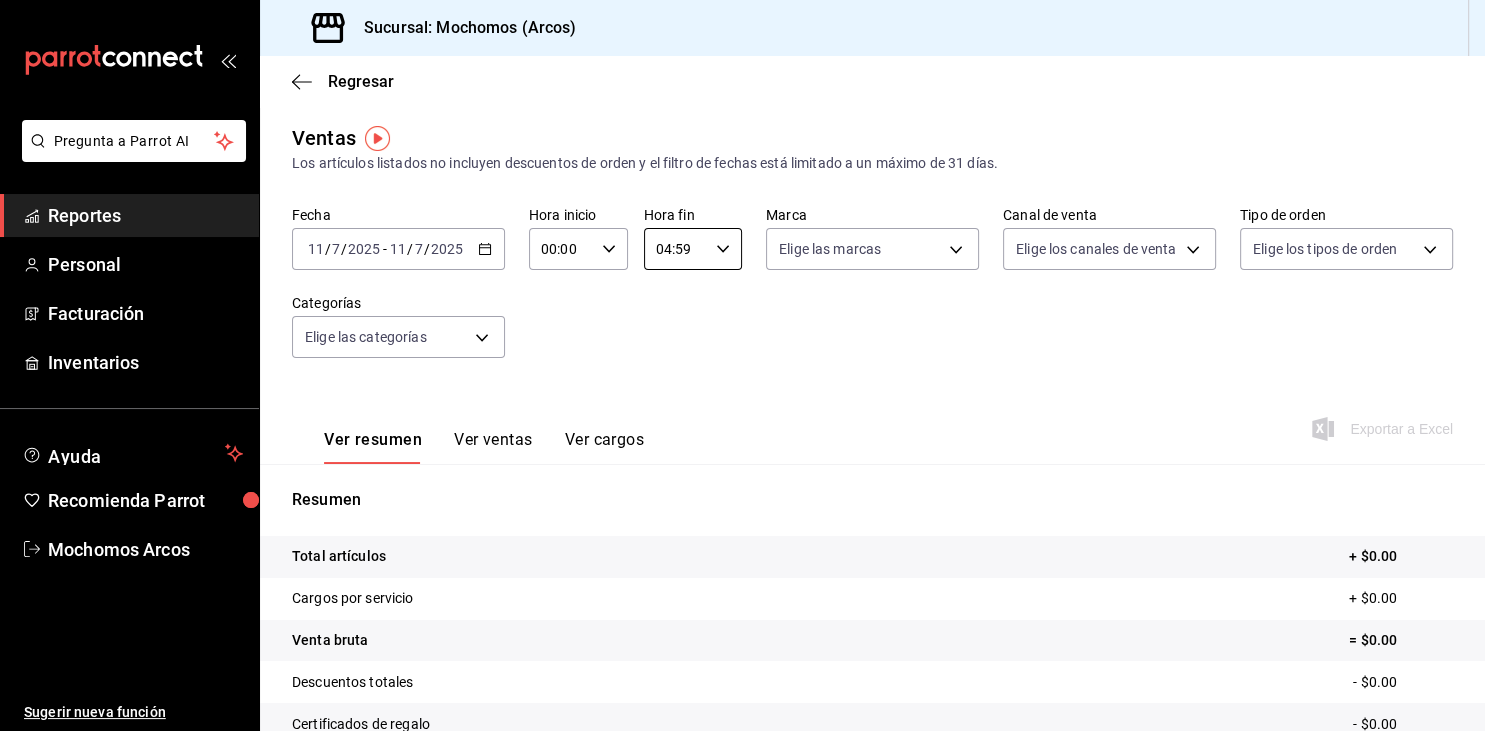click on "00:00" at bounding box center [561, 249] 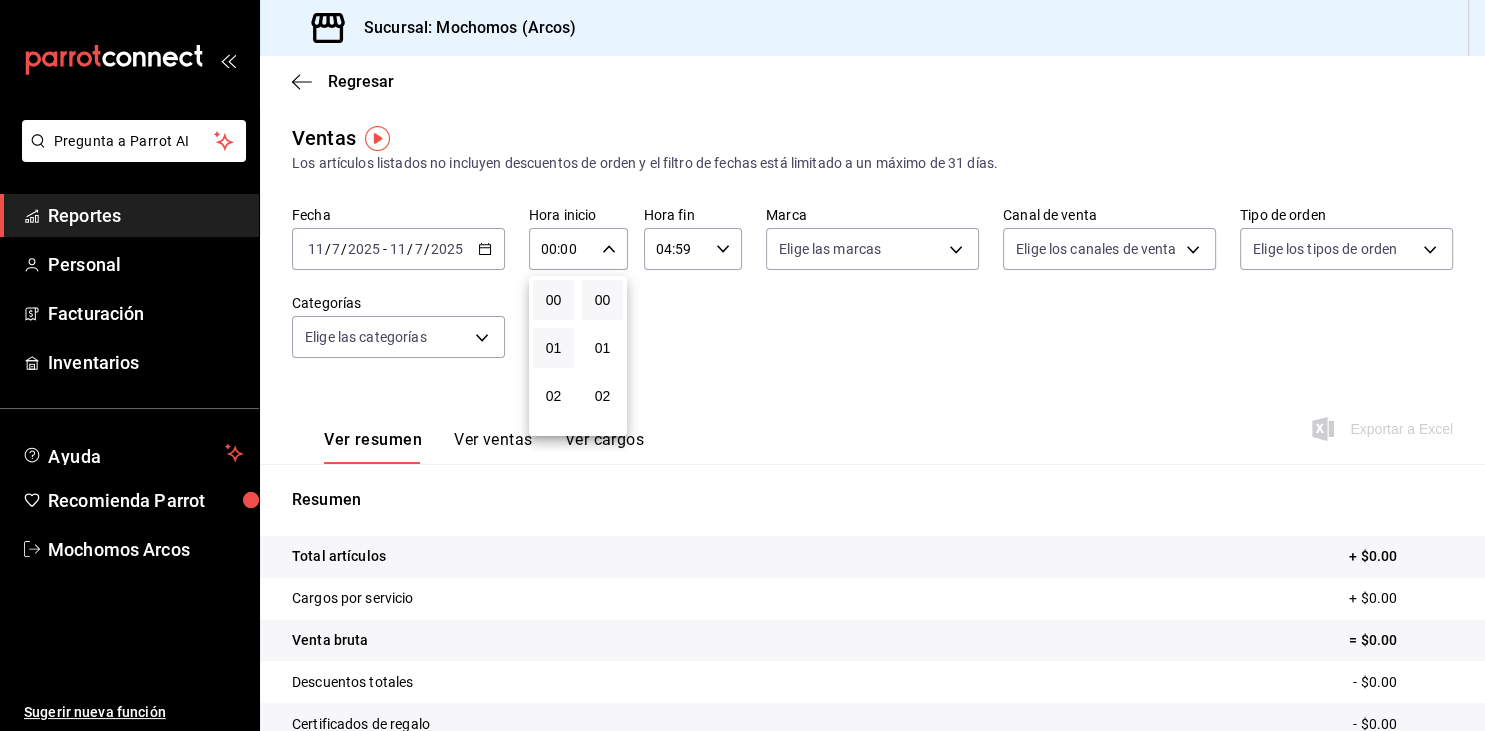 scroll, scrollTop: 202, scrollLeft: 0, axis: vertical 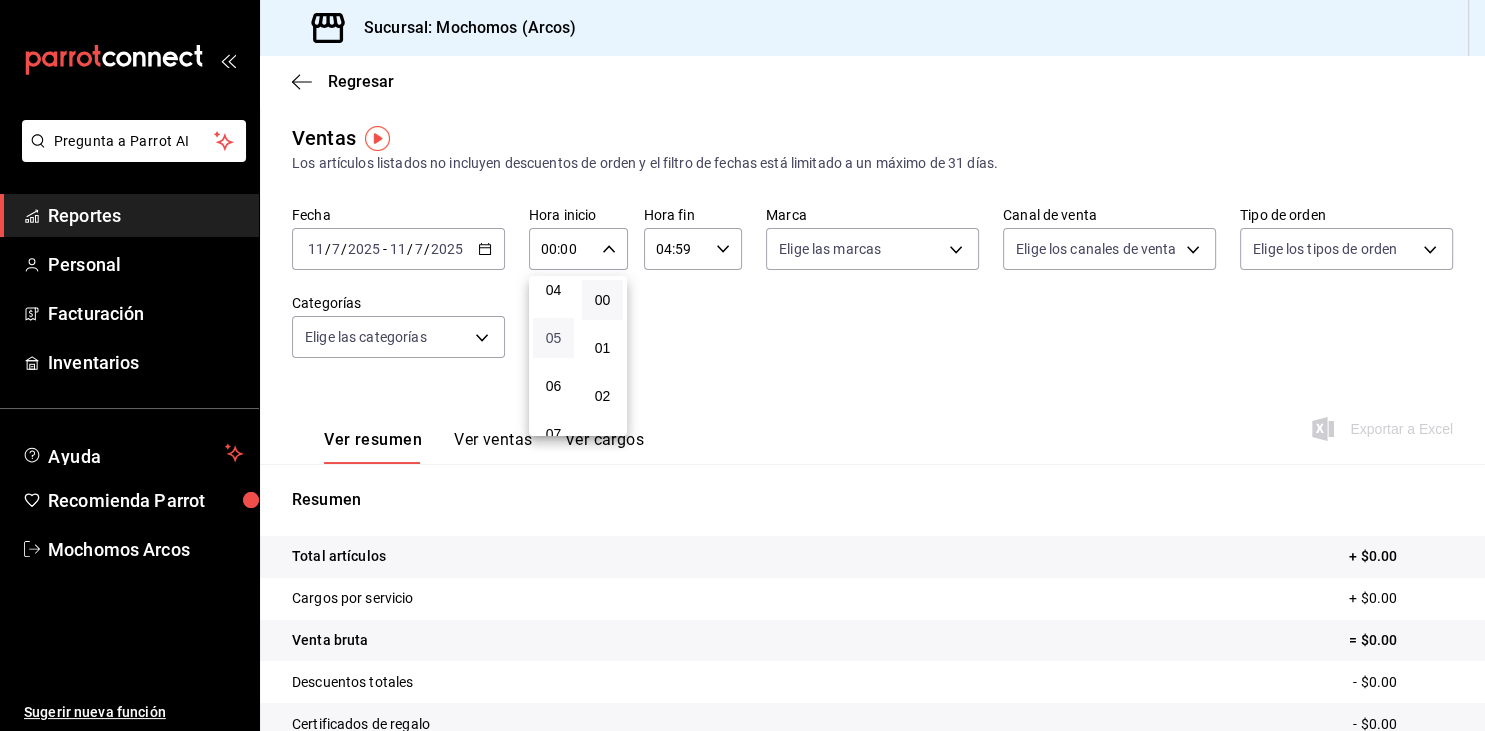 click on "05" at bounding box center [553, 338] 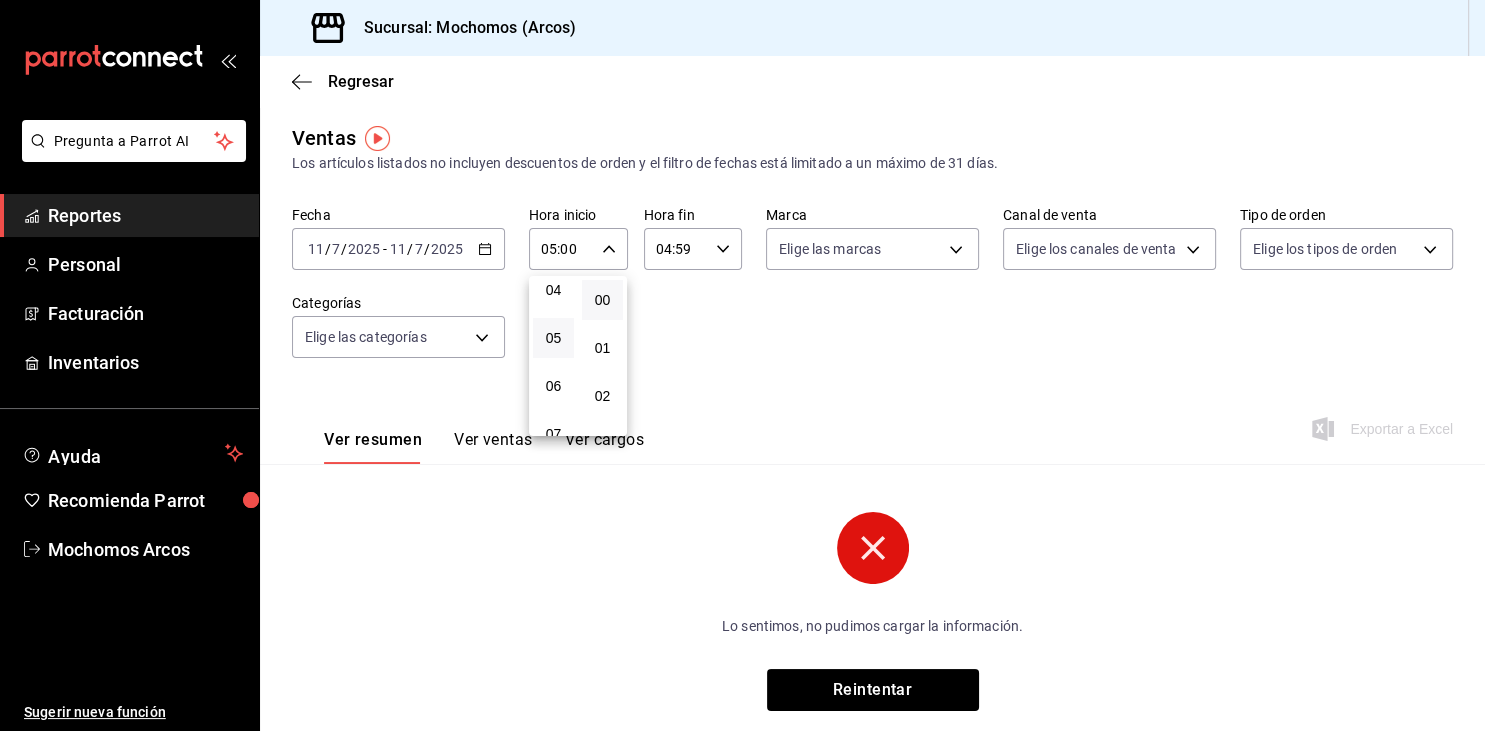 click at bounding box center [742, 365] 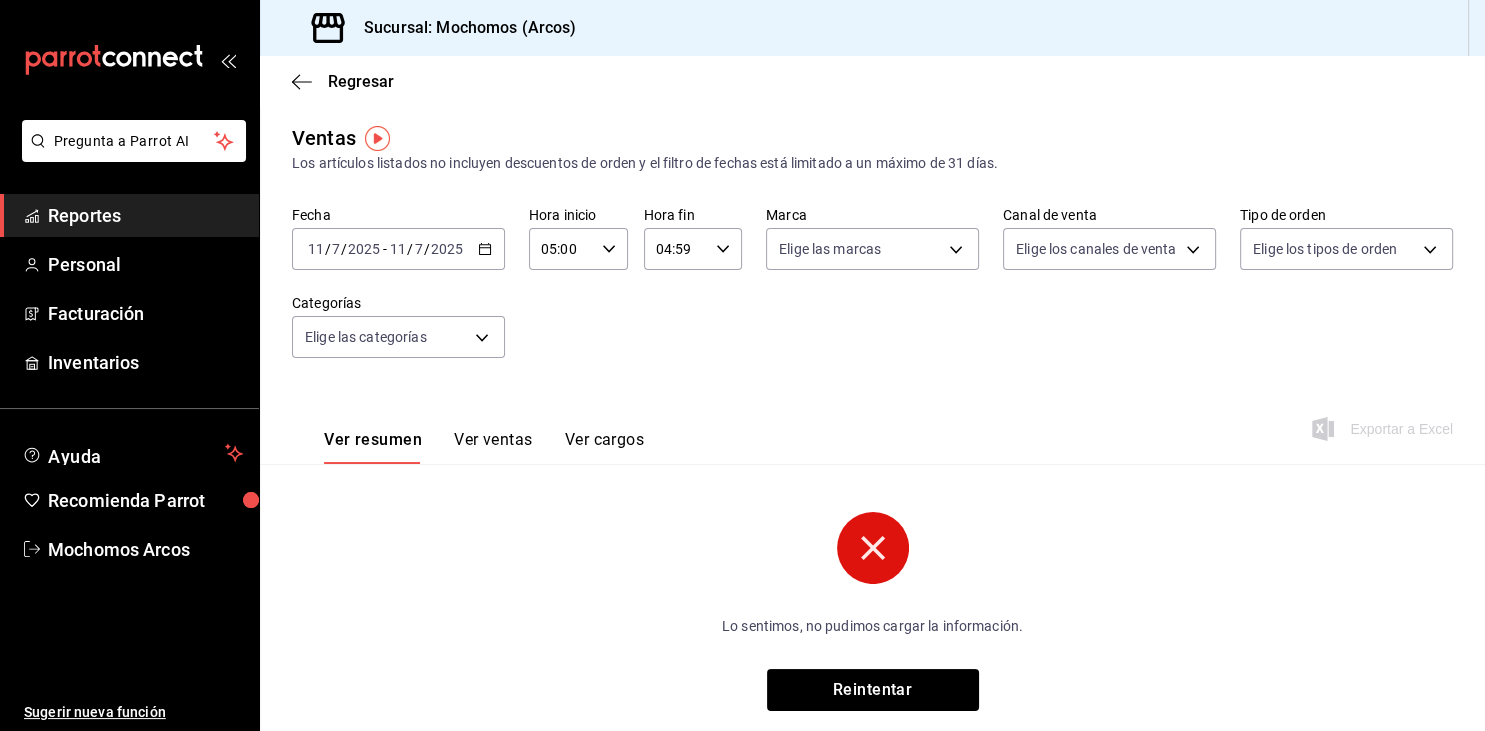 click on "2025" at bounding box center (447, 249) 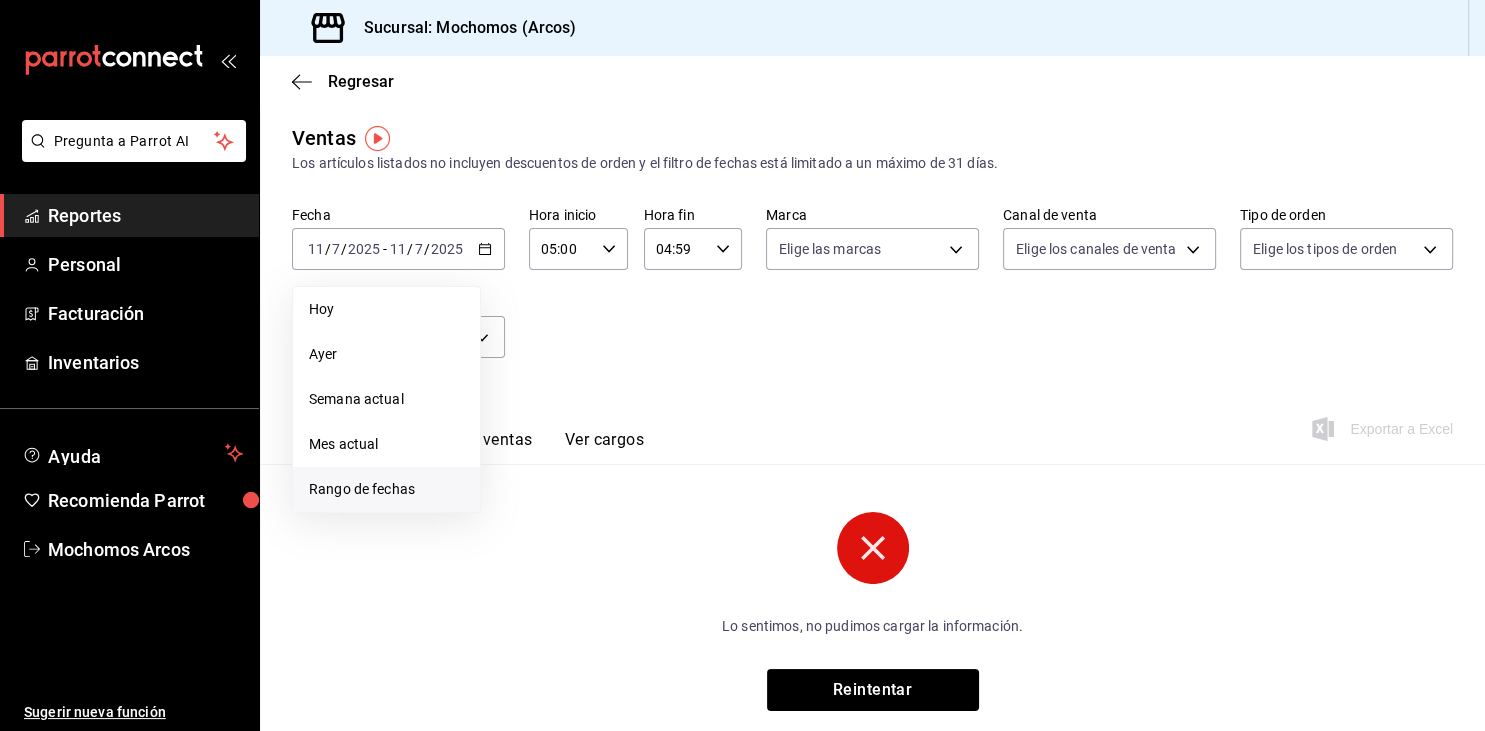 click on "Rango de fechas" at bounding box center (386, 489) 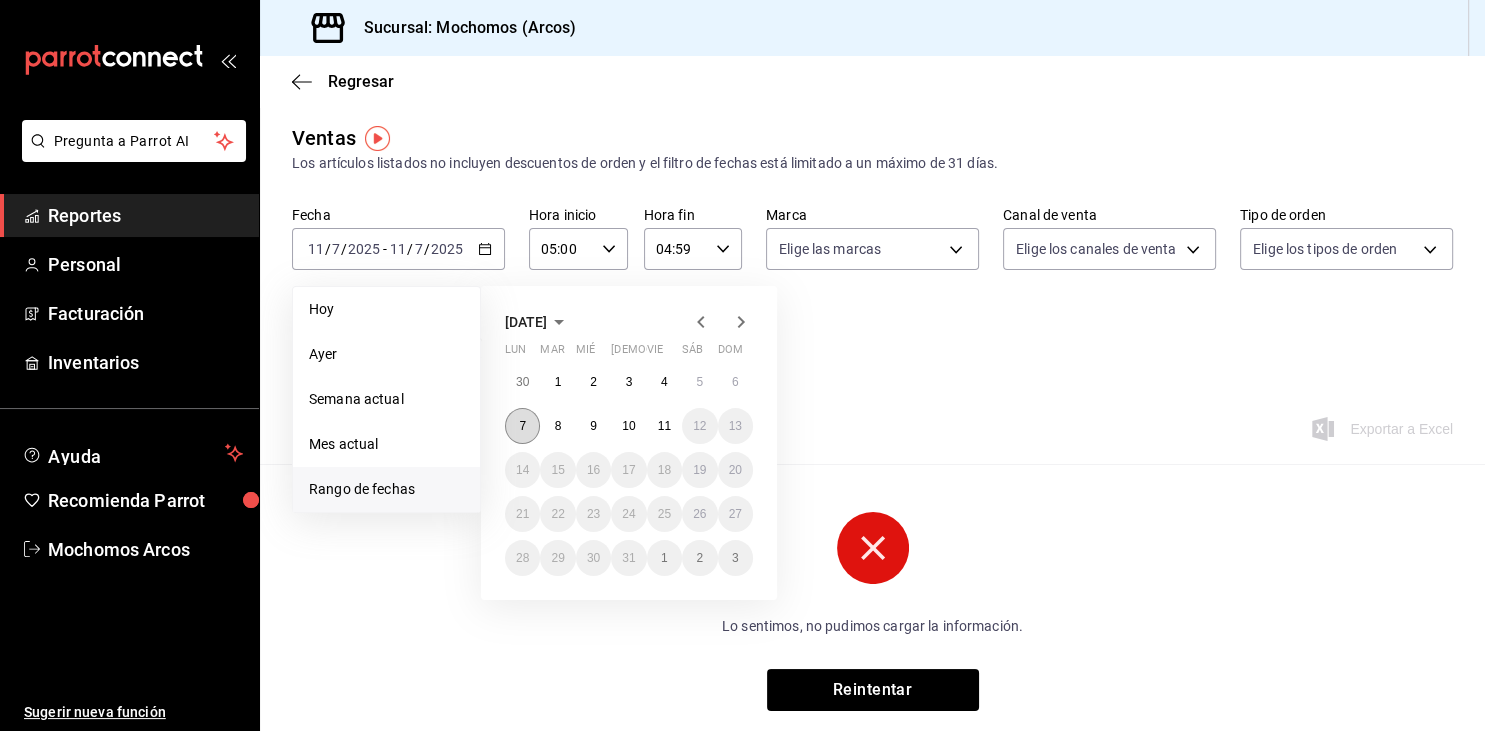click on "7" at bounding box center (522, 426) 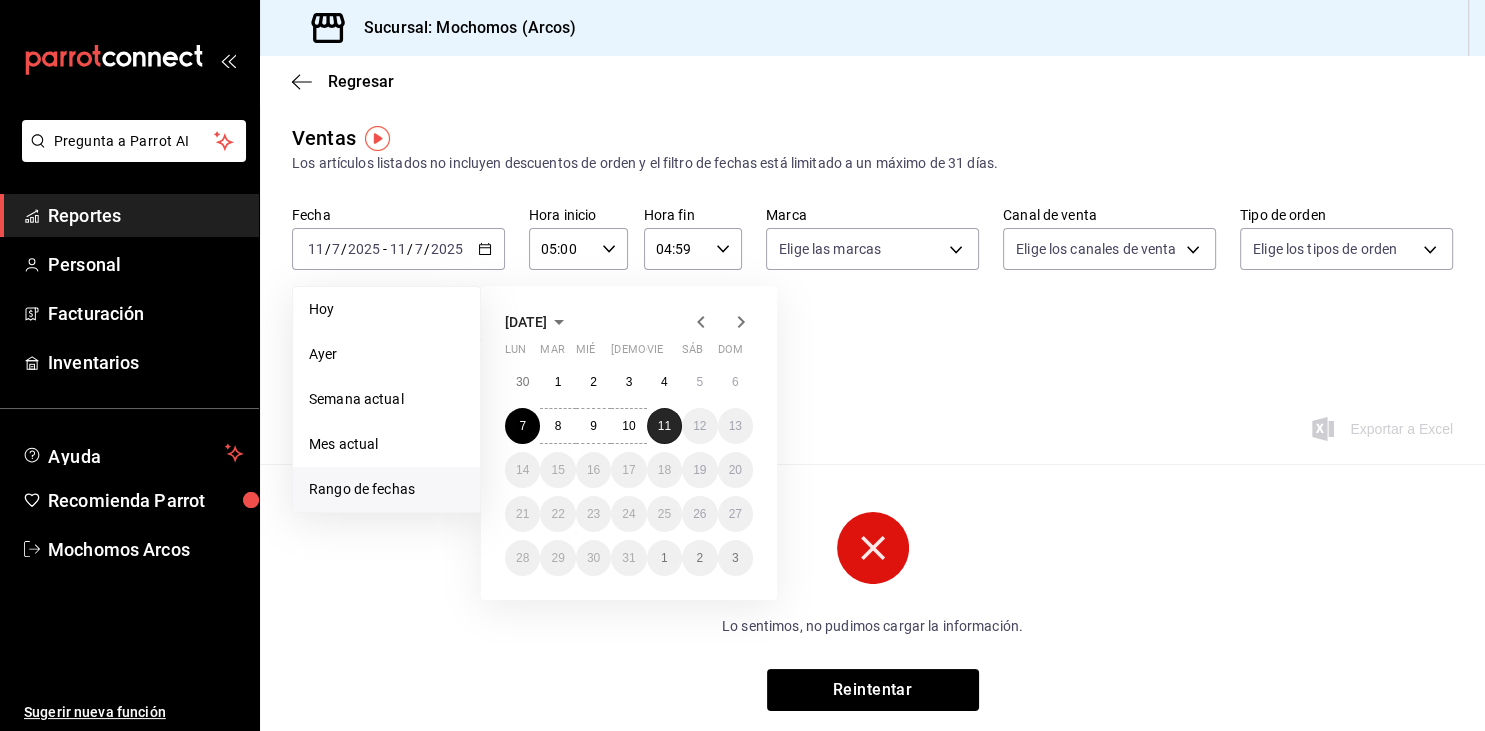 click on "11" at bounding box center [664, 426] 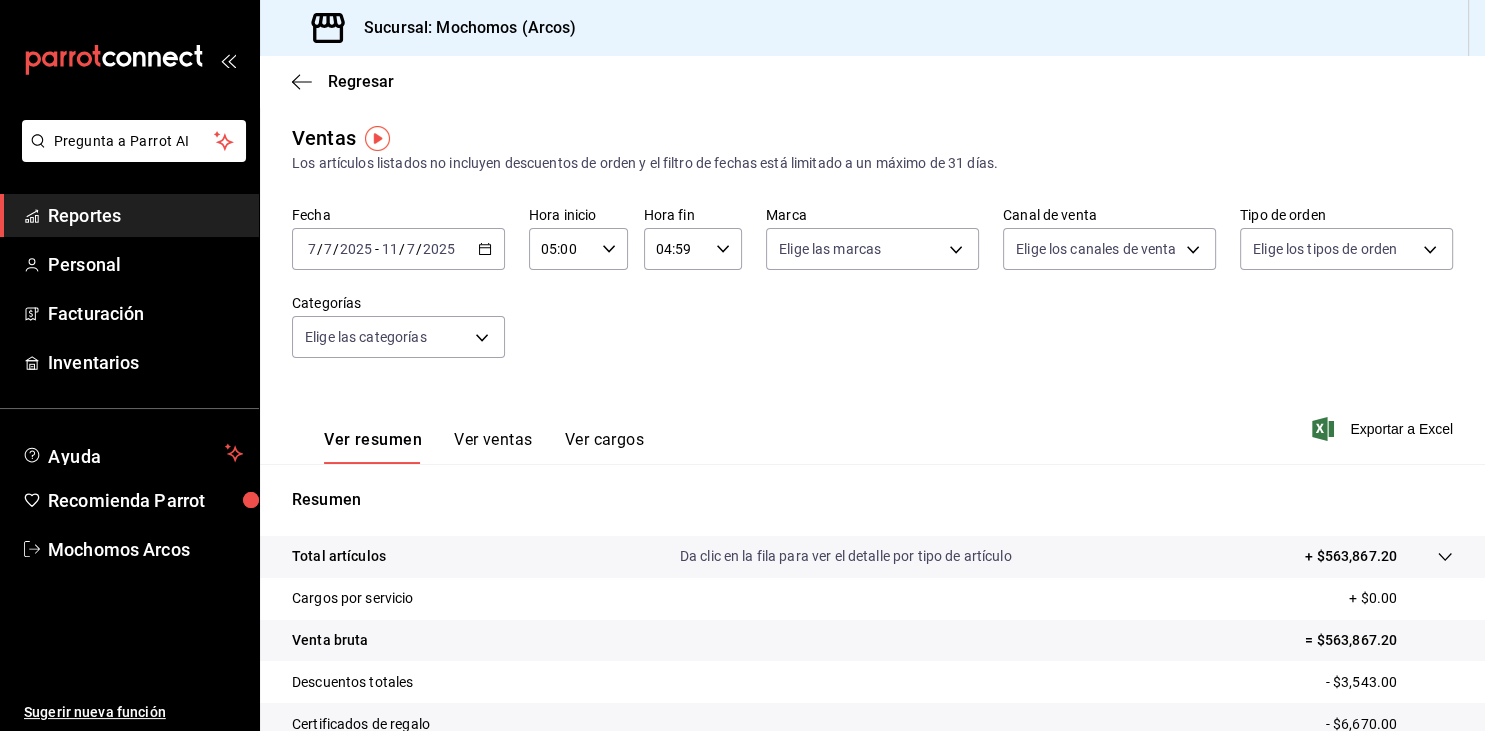 scroll, scrollTop: 227, scrollLeft: 0, axis: vertical 